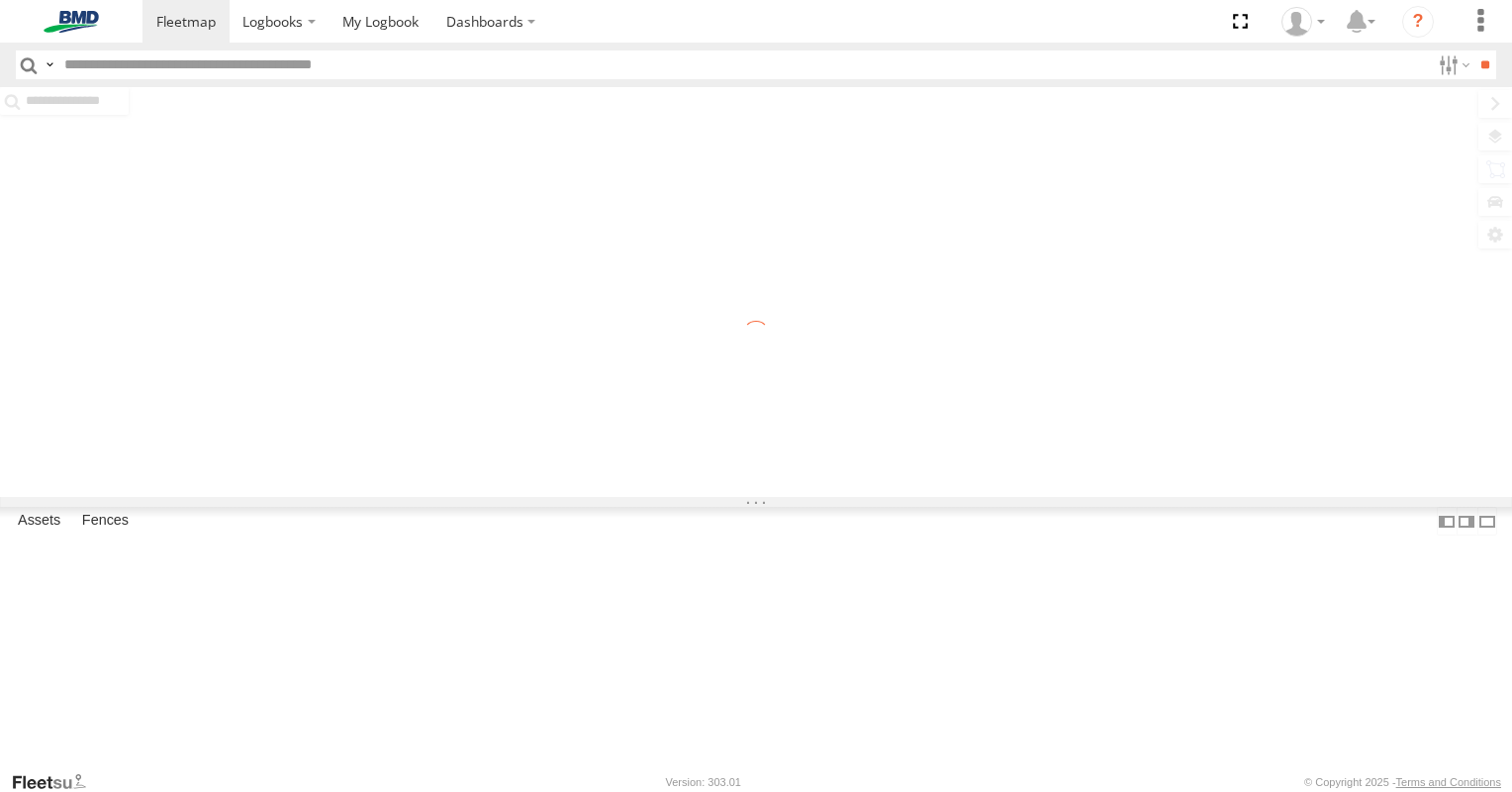 scroll, scrollTop: 0, scrollLeft: 0, axis: both 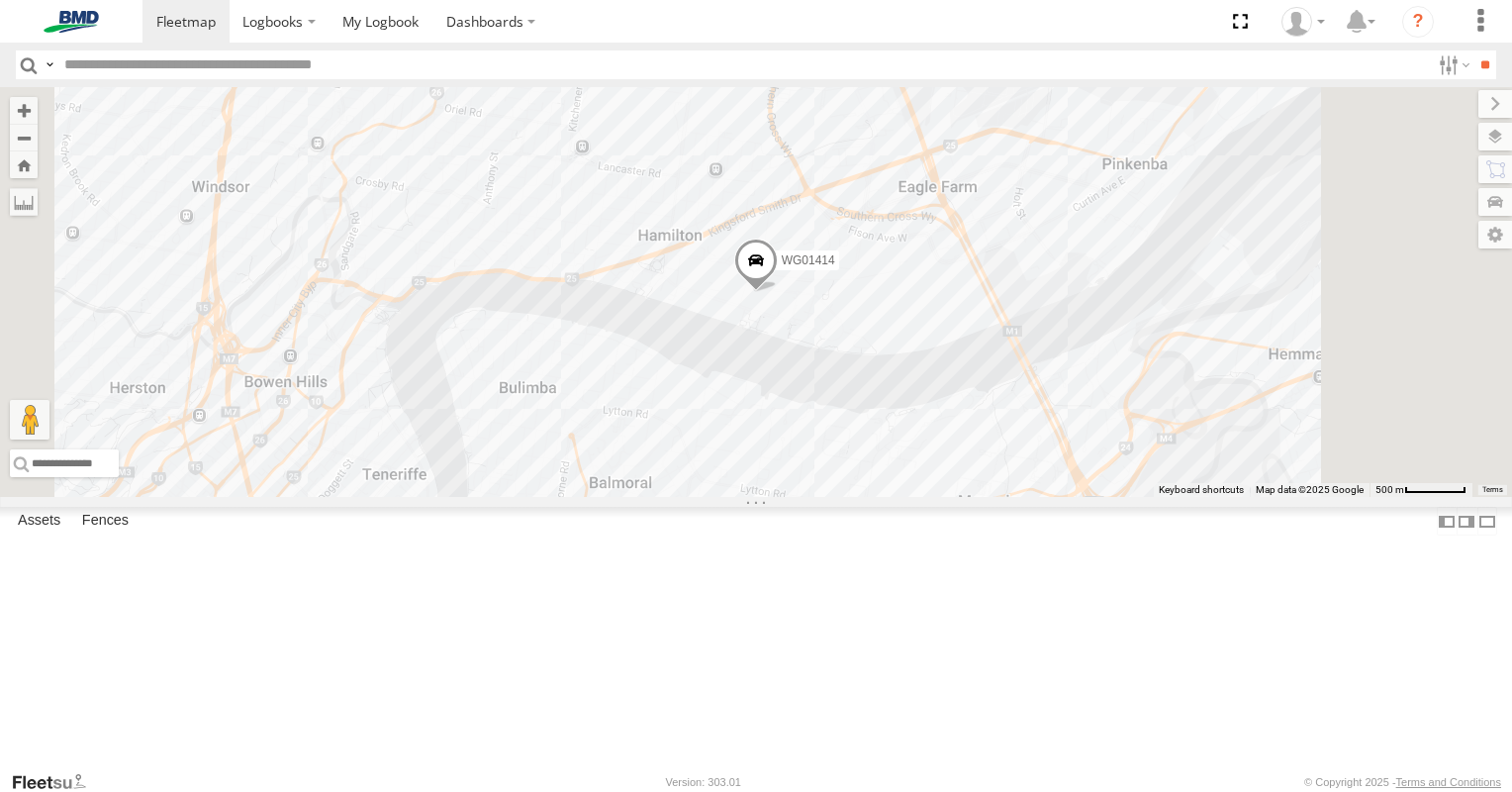 click on "WG01414" at bounding box center [0, 0] 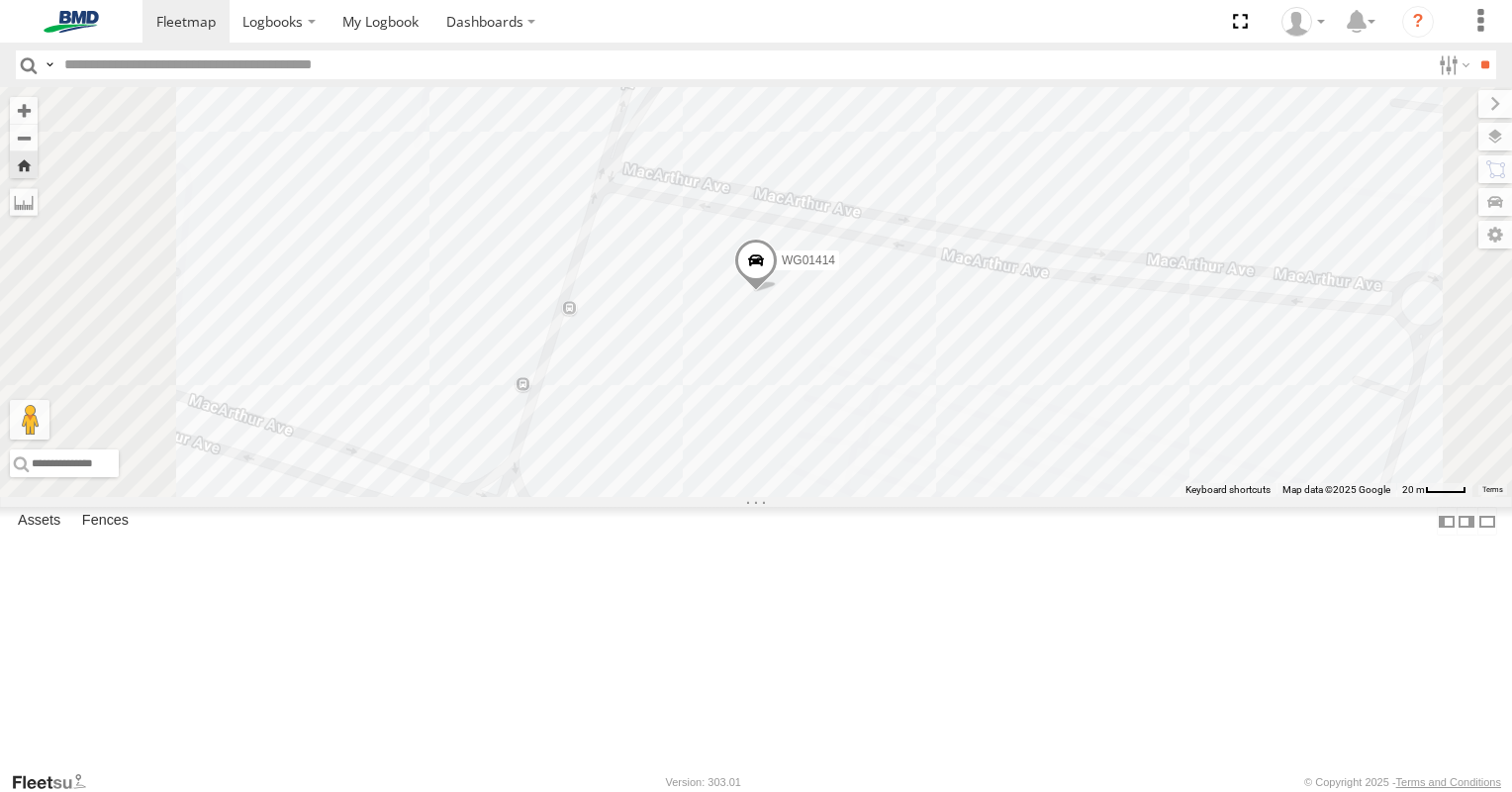 click at bounding box center (756, 265) 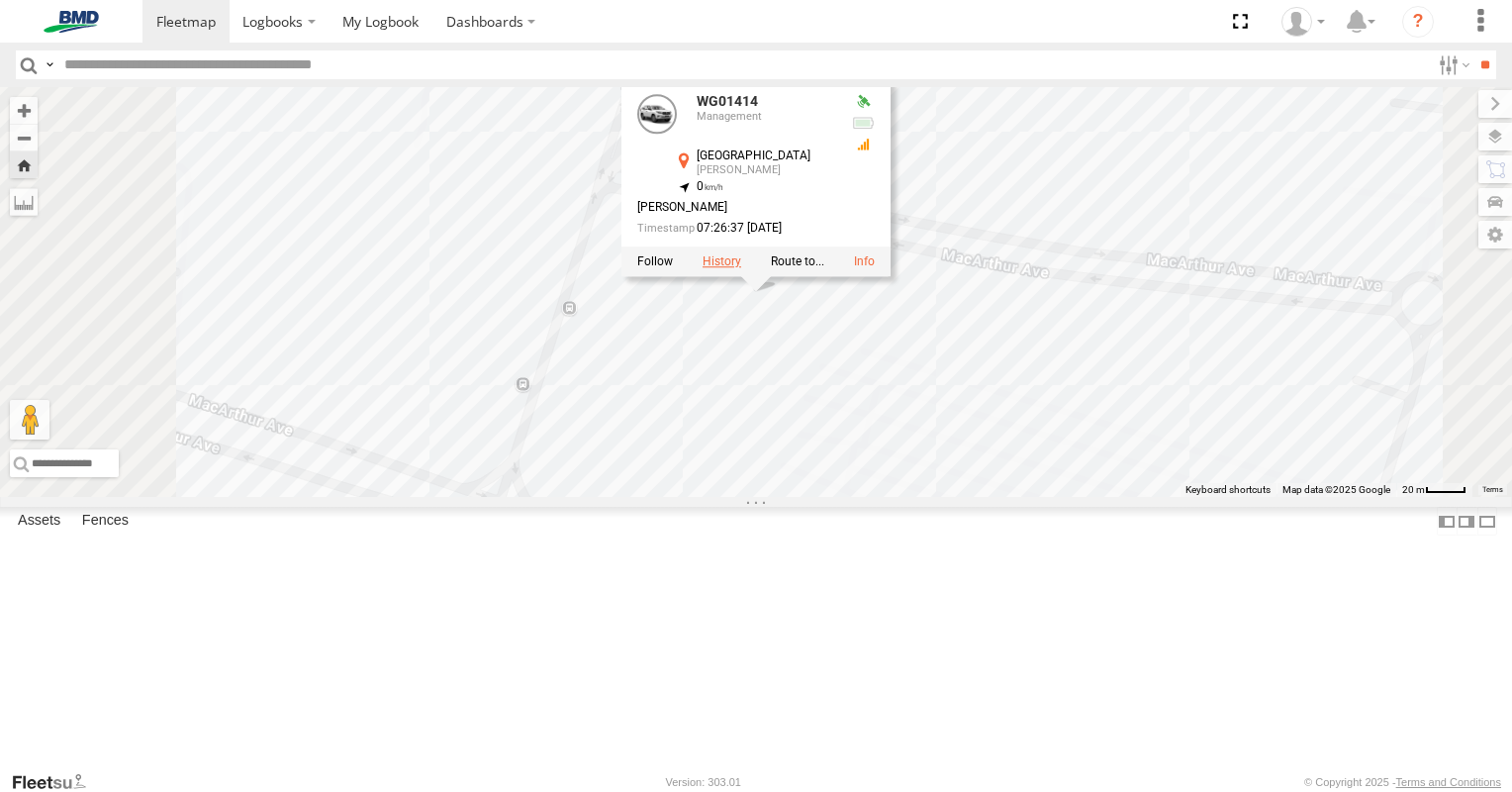 click at bounding box center [721, 262] 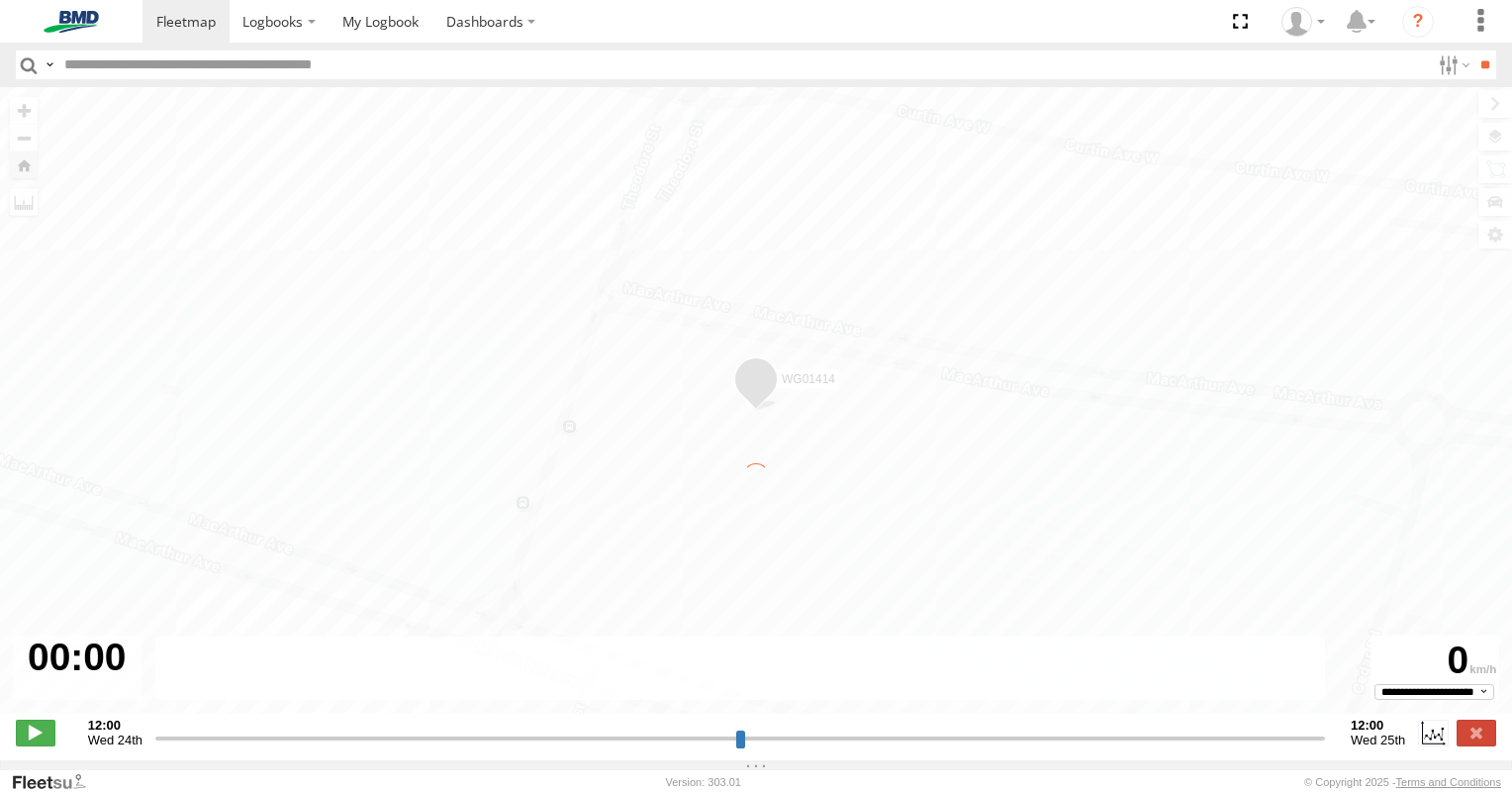 type on "**********" 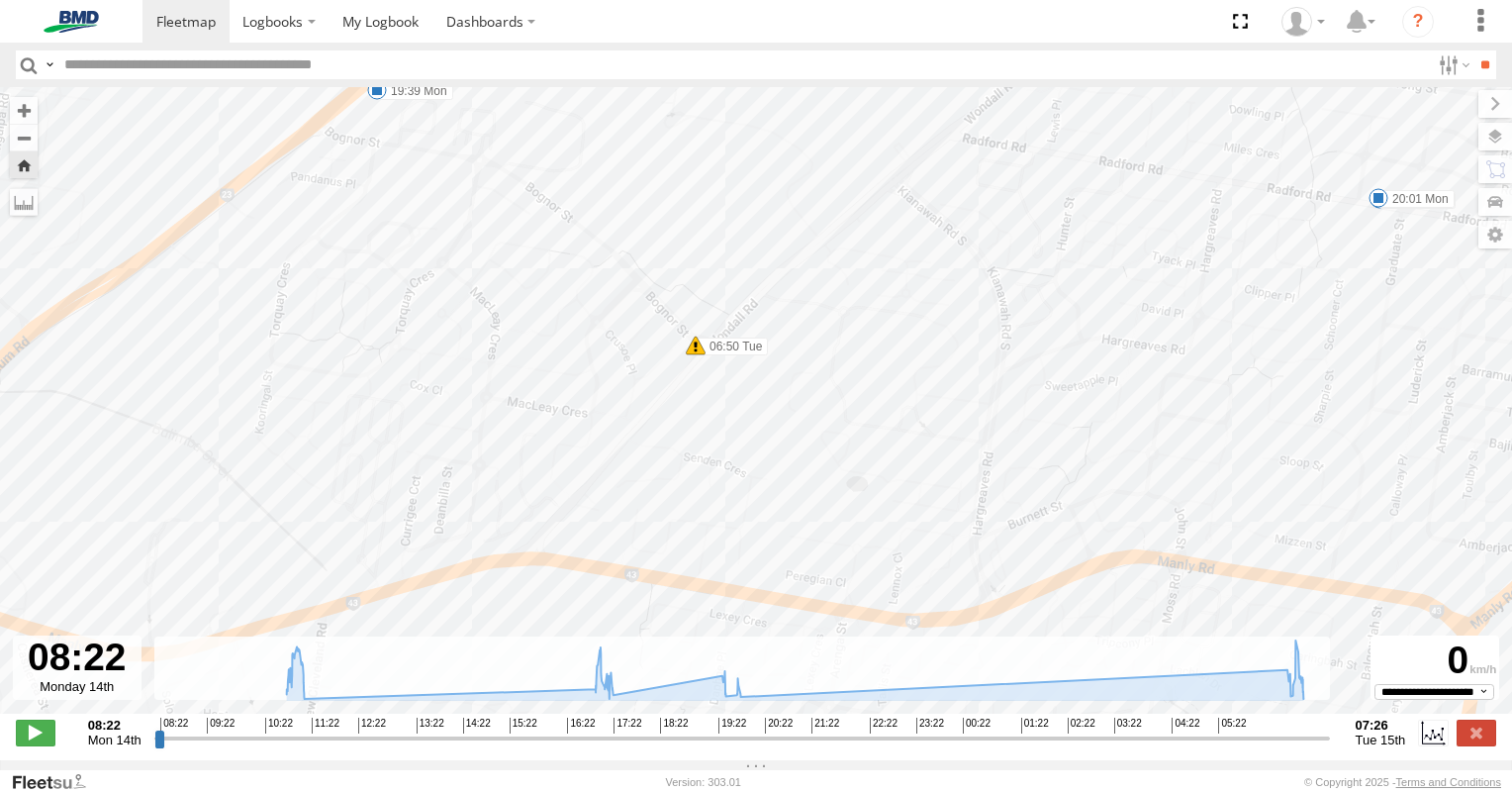 click at bounding box center (696, 346) 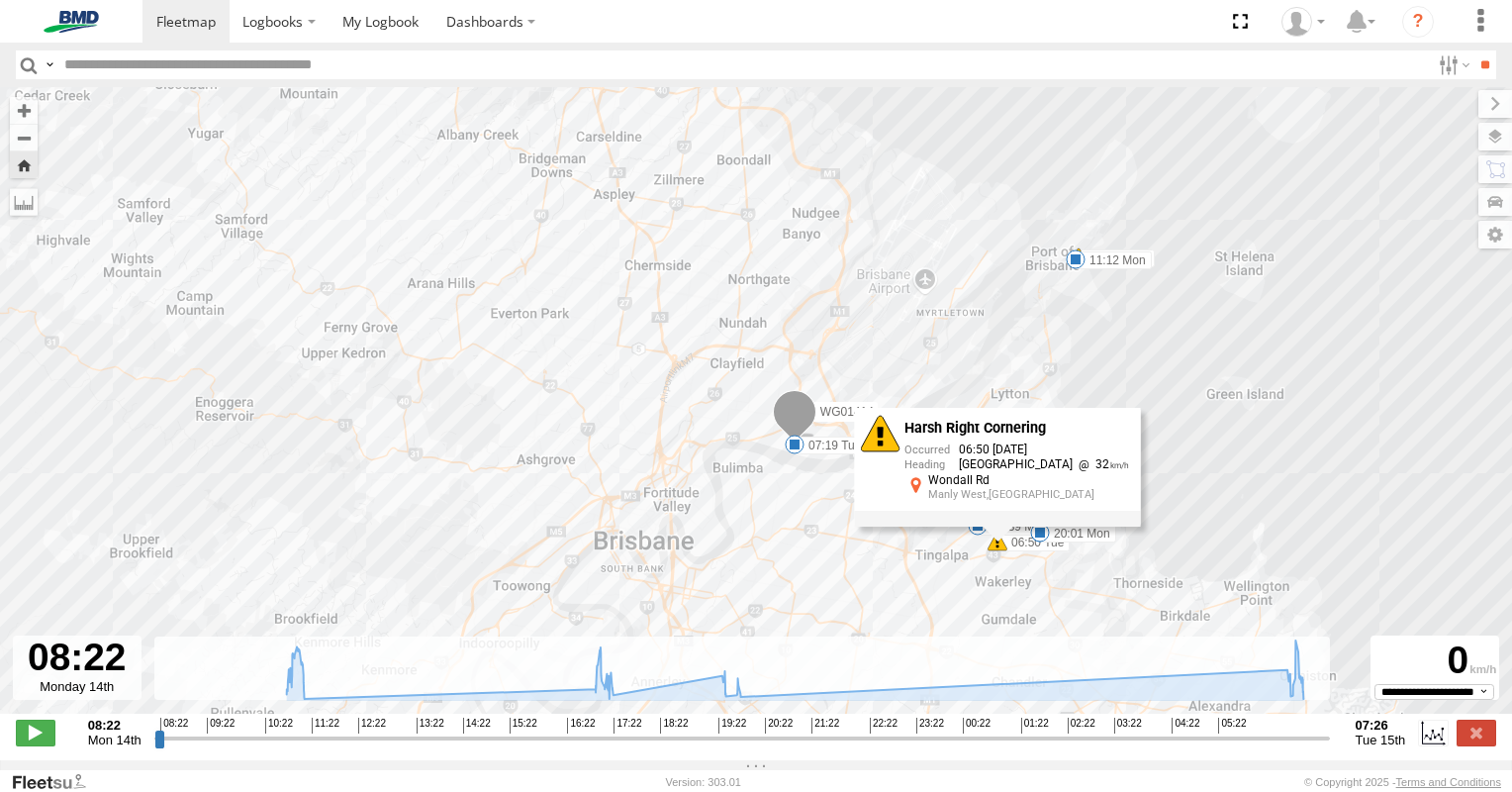 drag, startPoint x: 989, startPoint y: 228, endPoint x: 1008, endPoint y: 360, distance: 133.36041 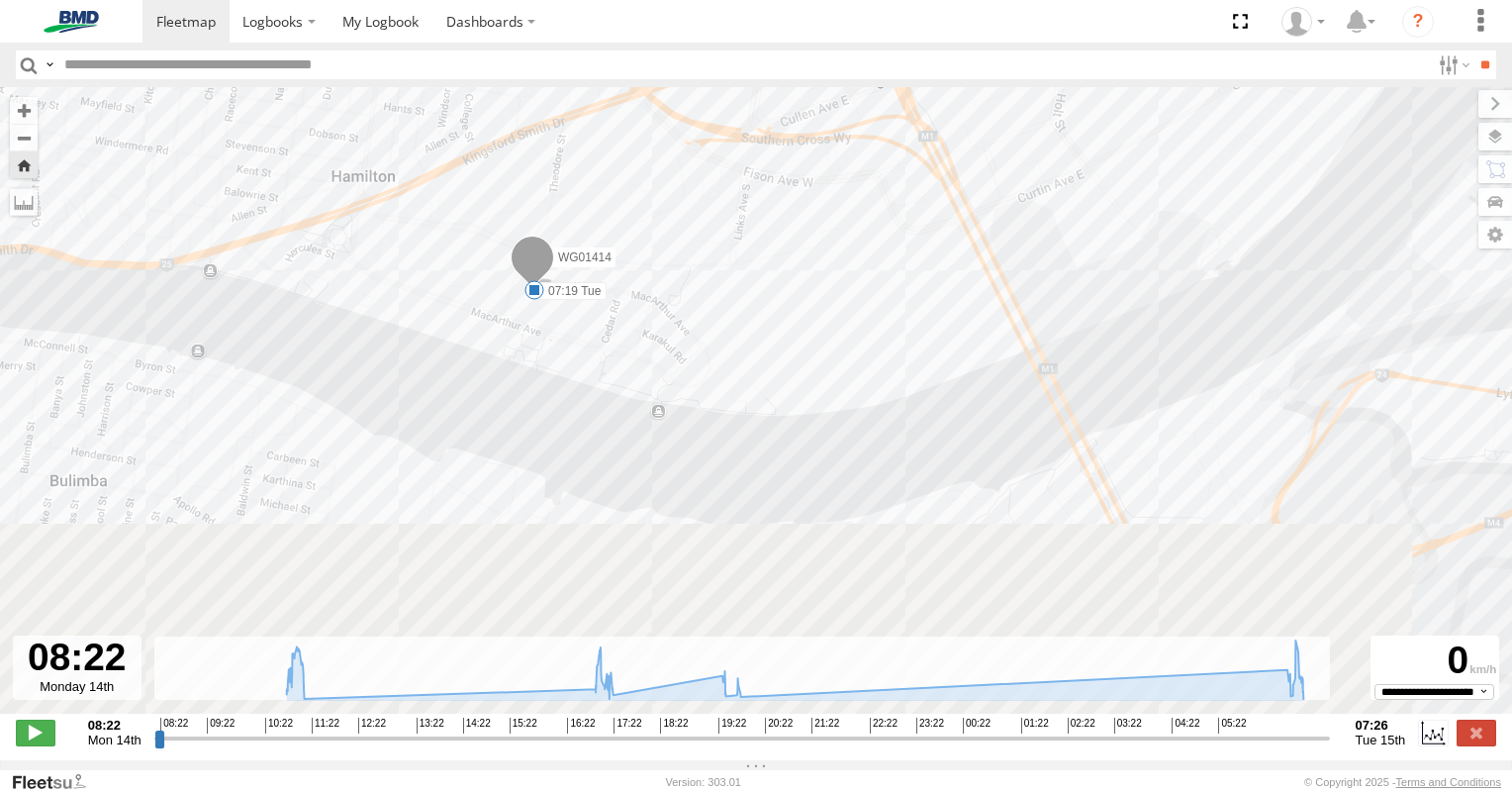drag, startPoint x: 757, startPoint y: 289, endPoint x: 812, endPoint y: 199, distance: 105.475116 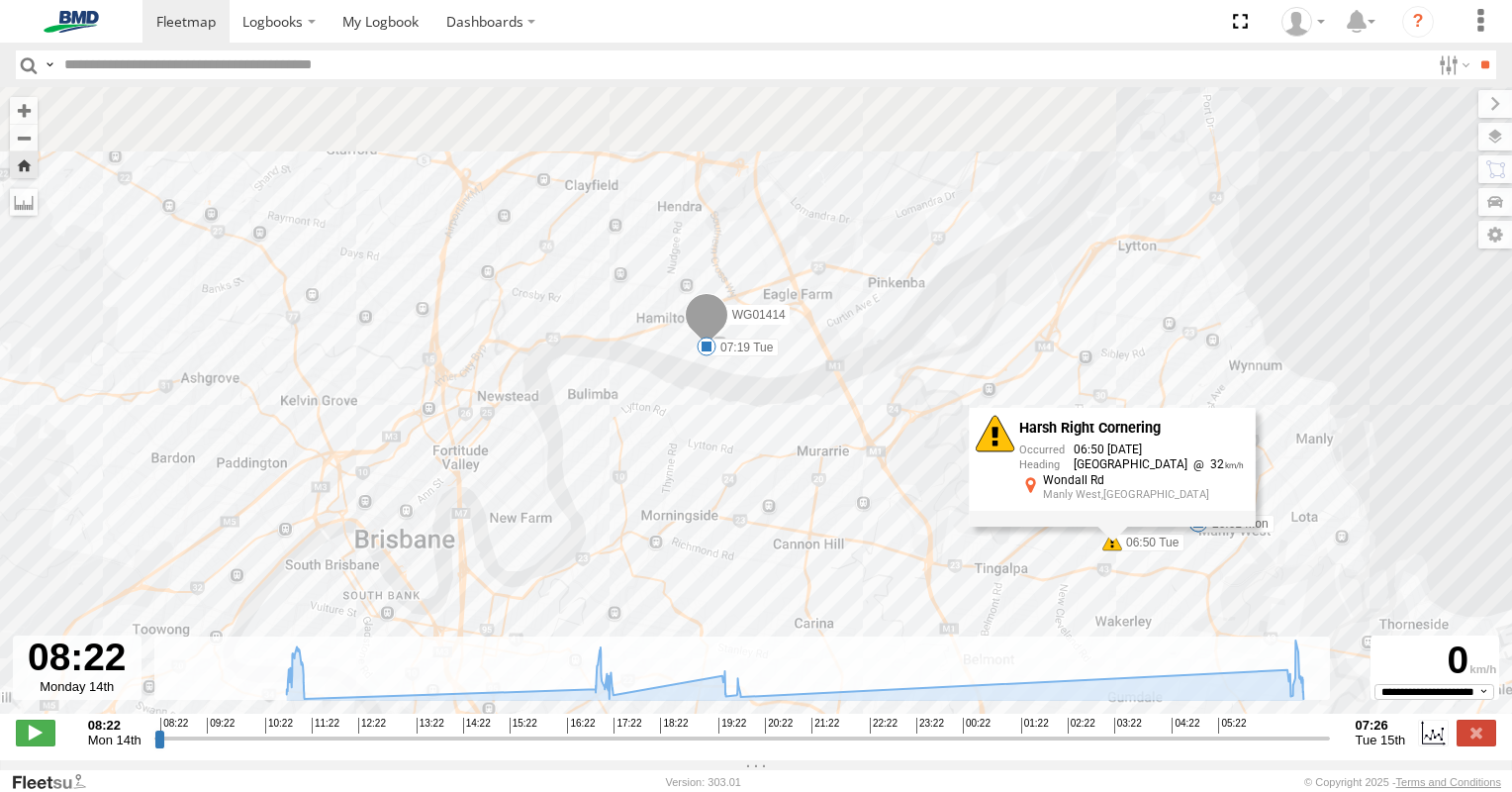 drag, startPoint x: 843, startPoint y: 309, endPoint x: 828, endPoint y: 427, distance: 118.94957 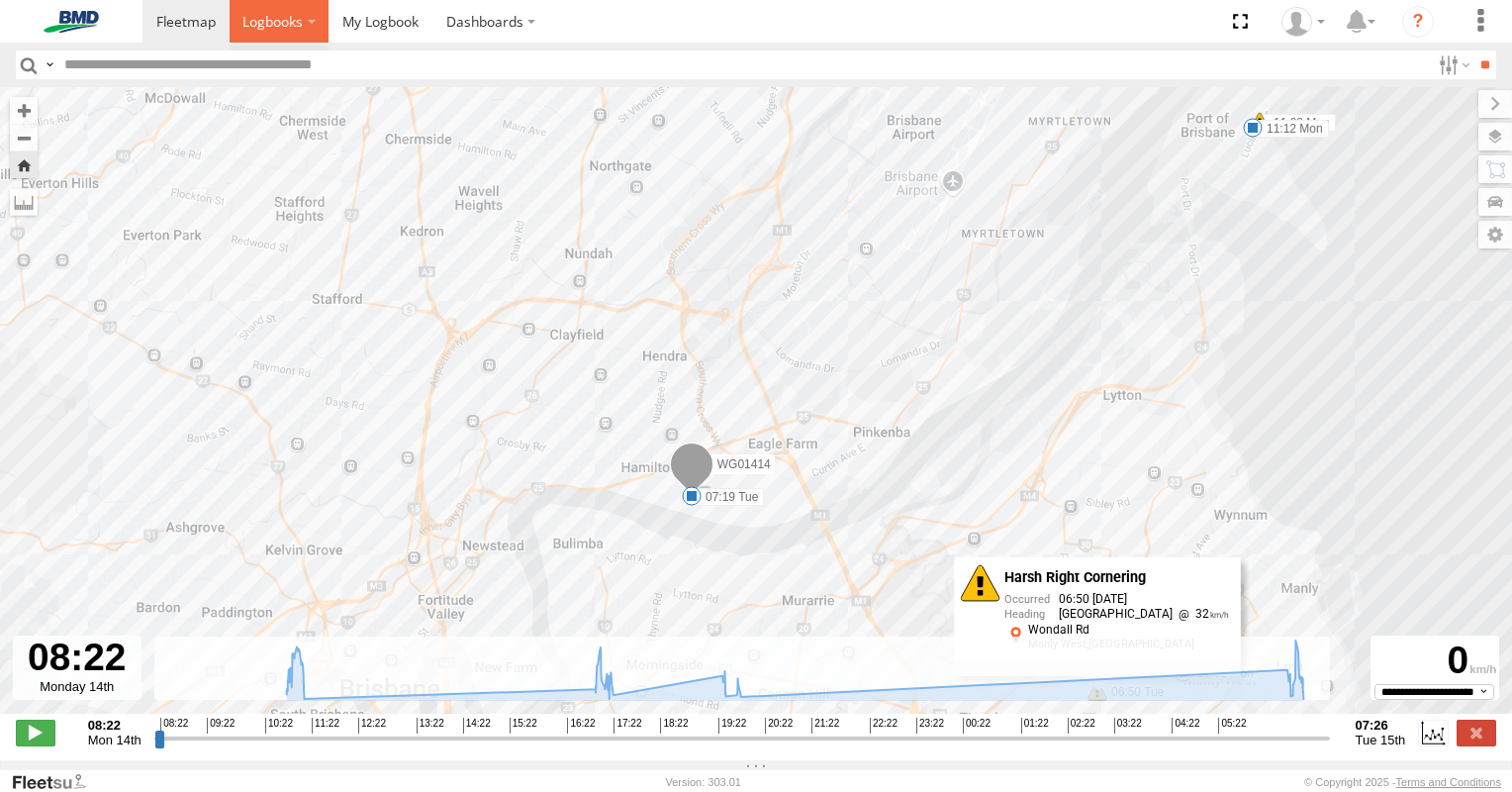click at bounding box center [279, 21] 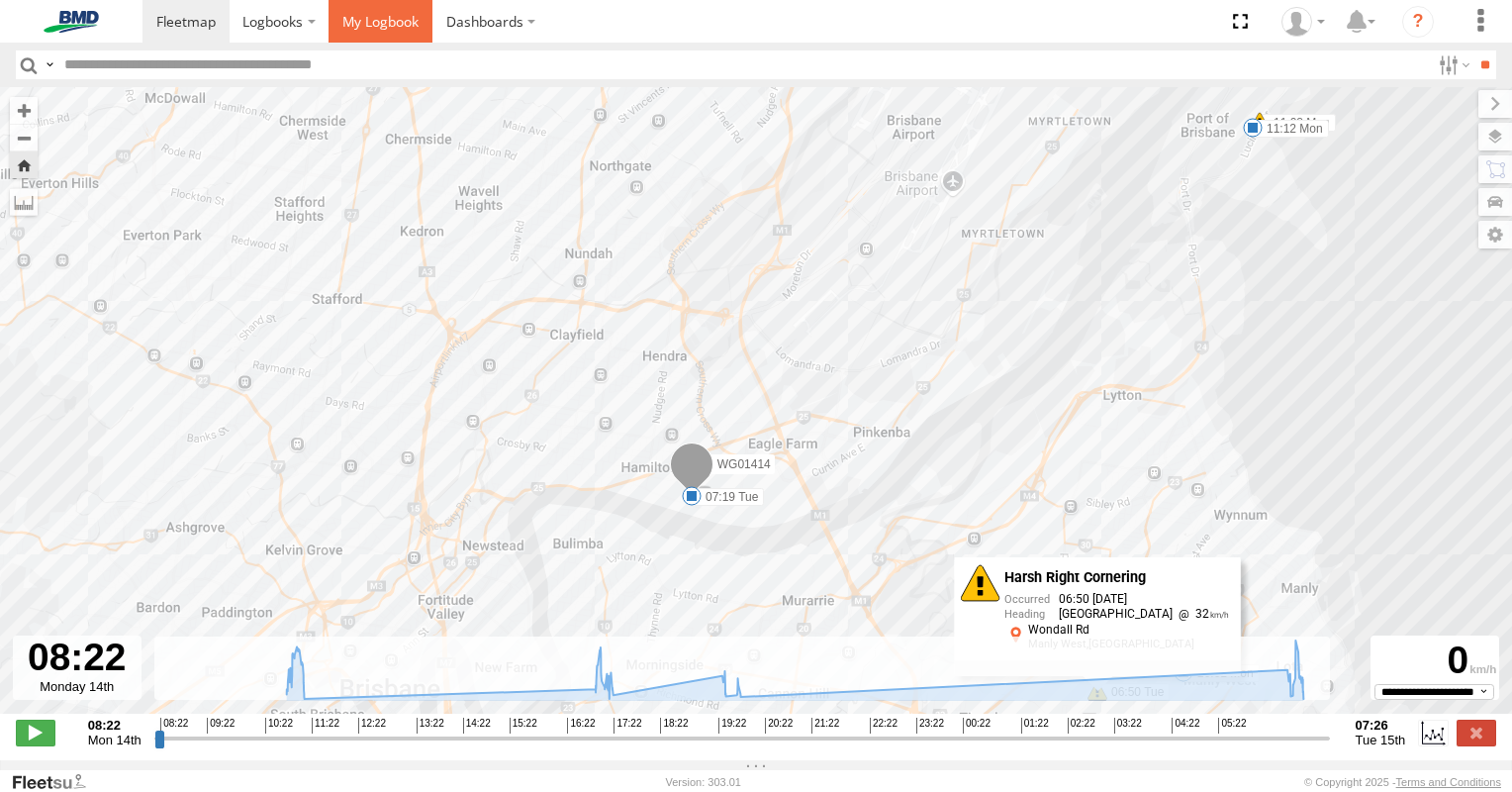 click at bounding box center [380, 21] 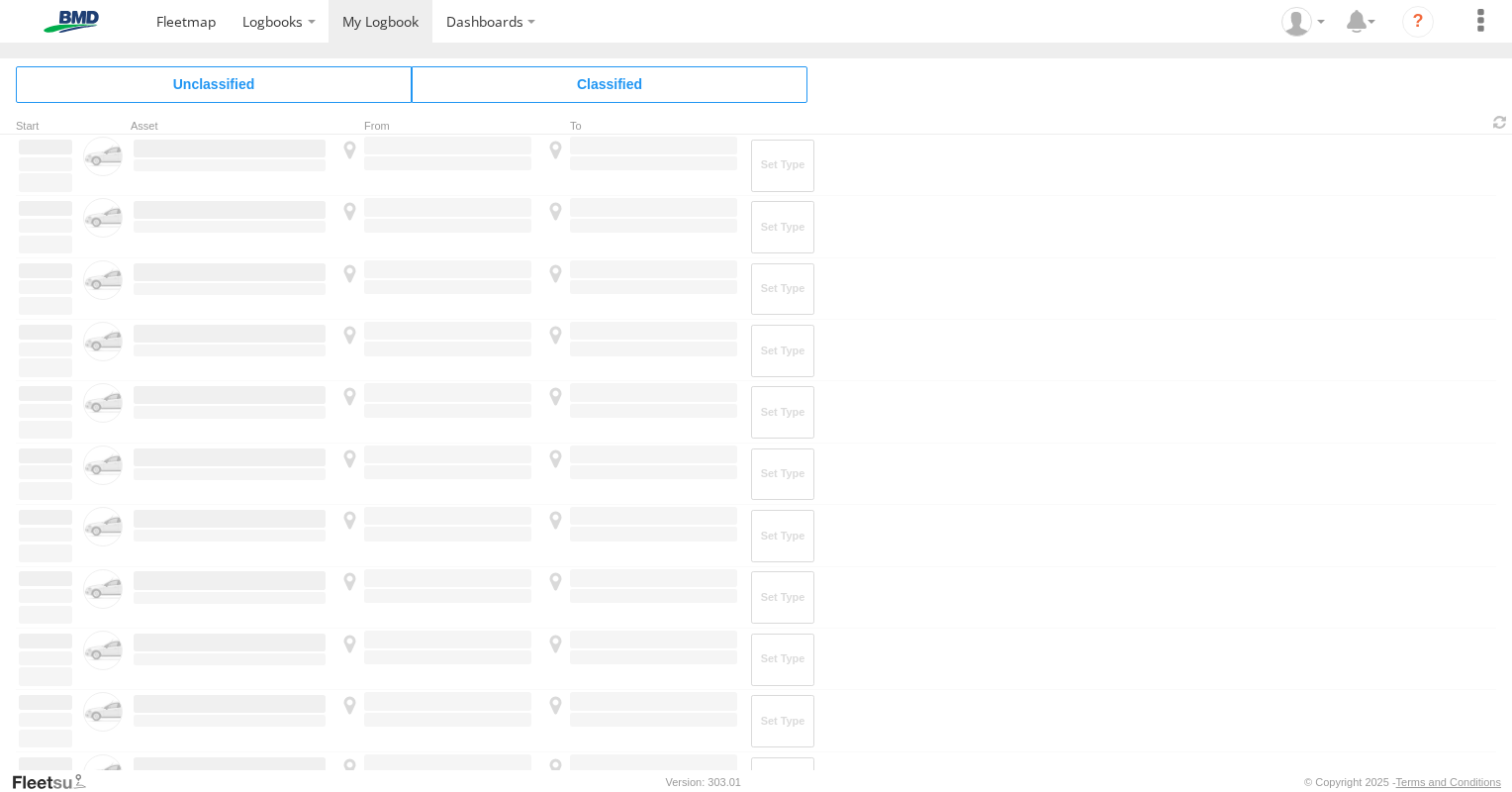 scroll, scrollTop: 0, scrollLeft: 0, axis: both 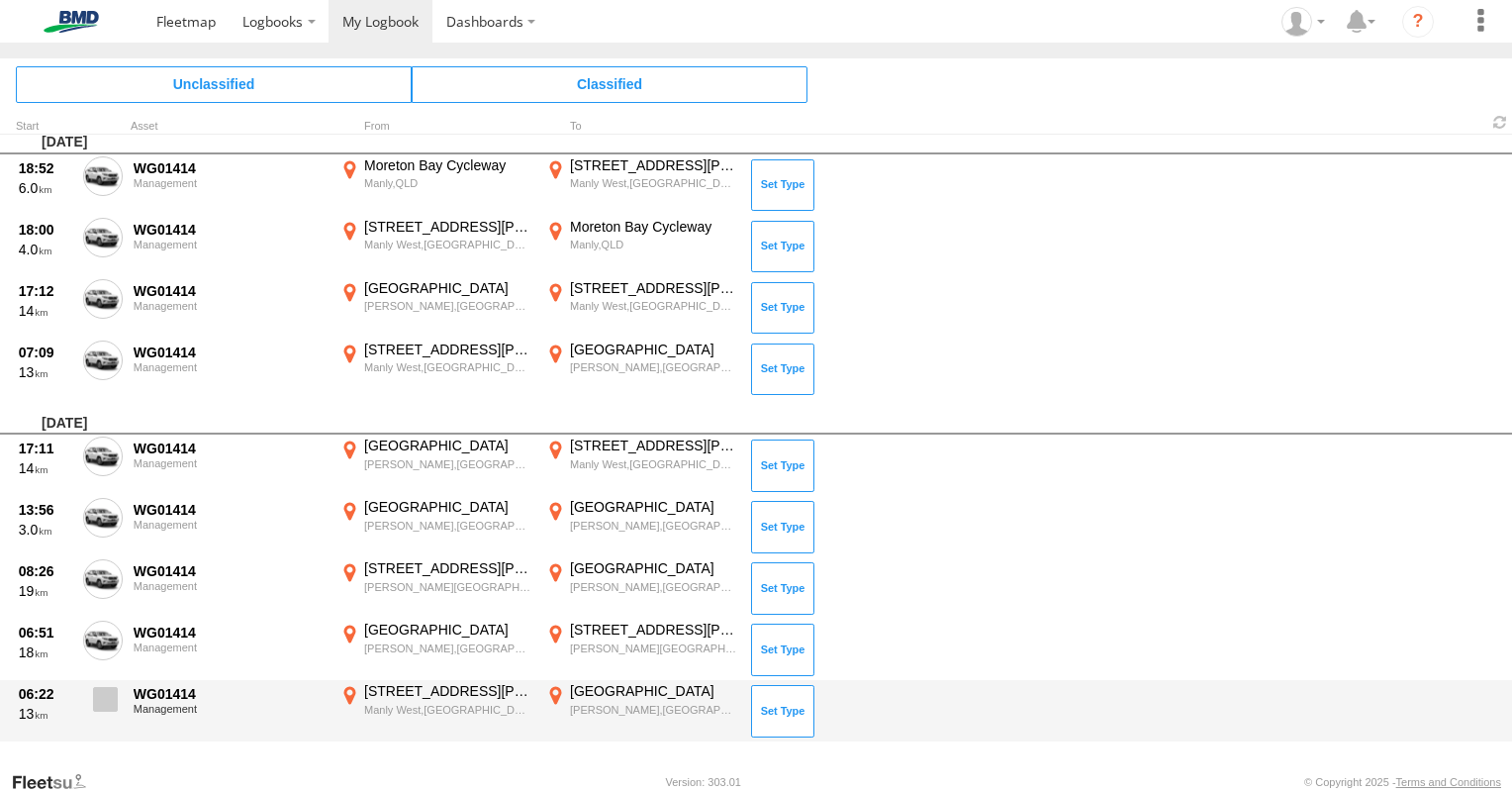 click at bounding box center (105, 699) 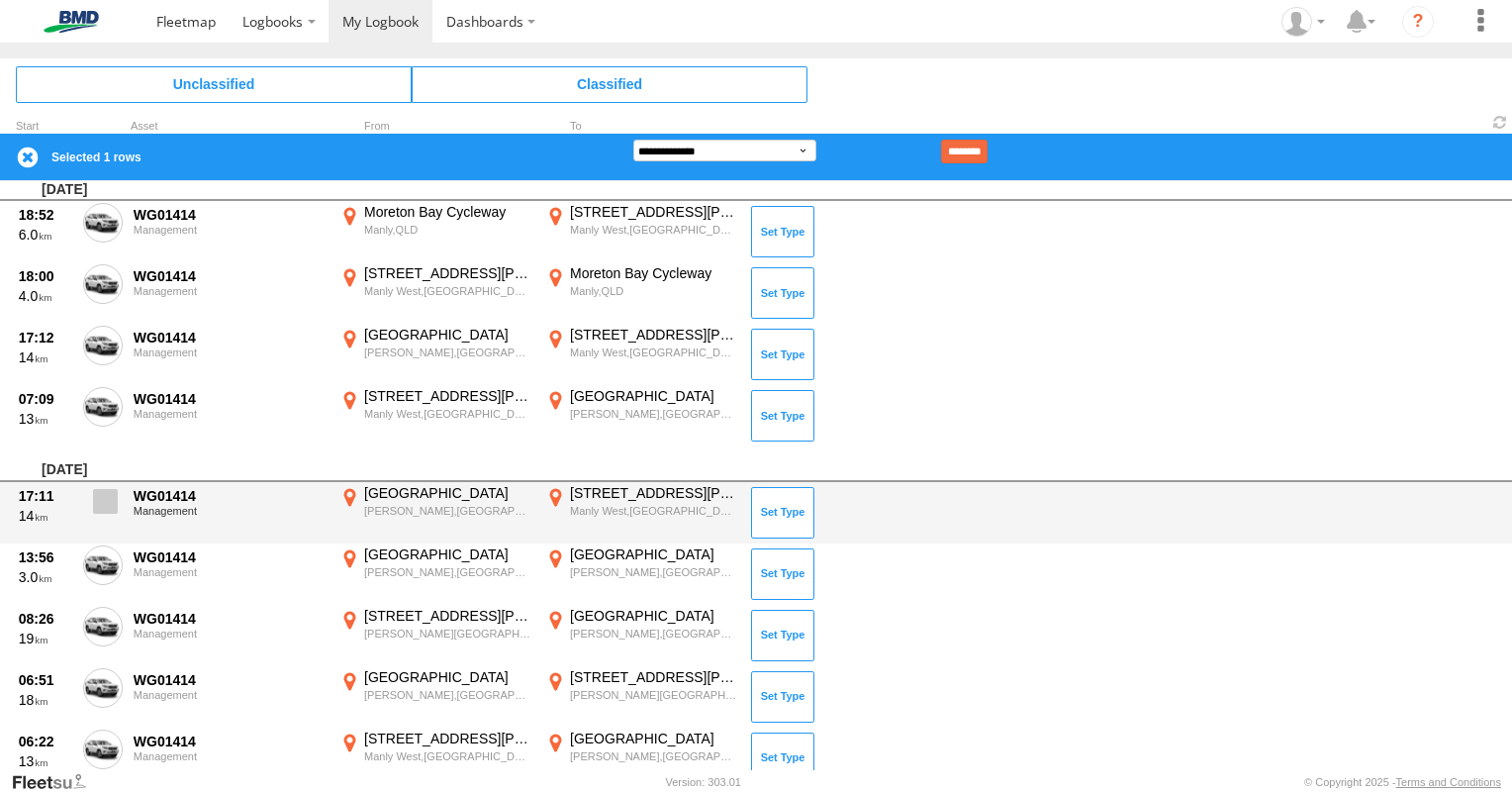 click at bounding box center (105, 501) 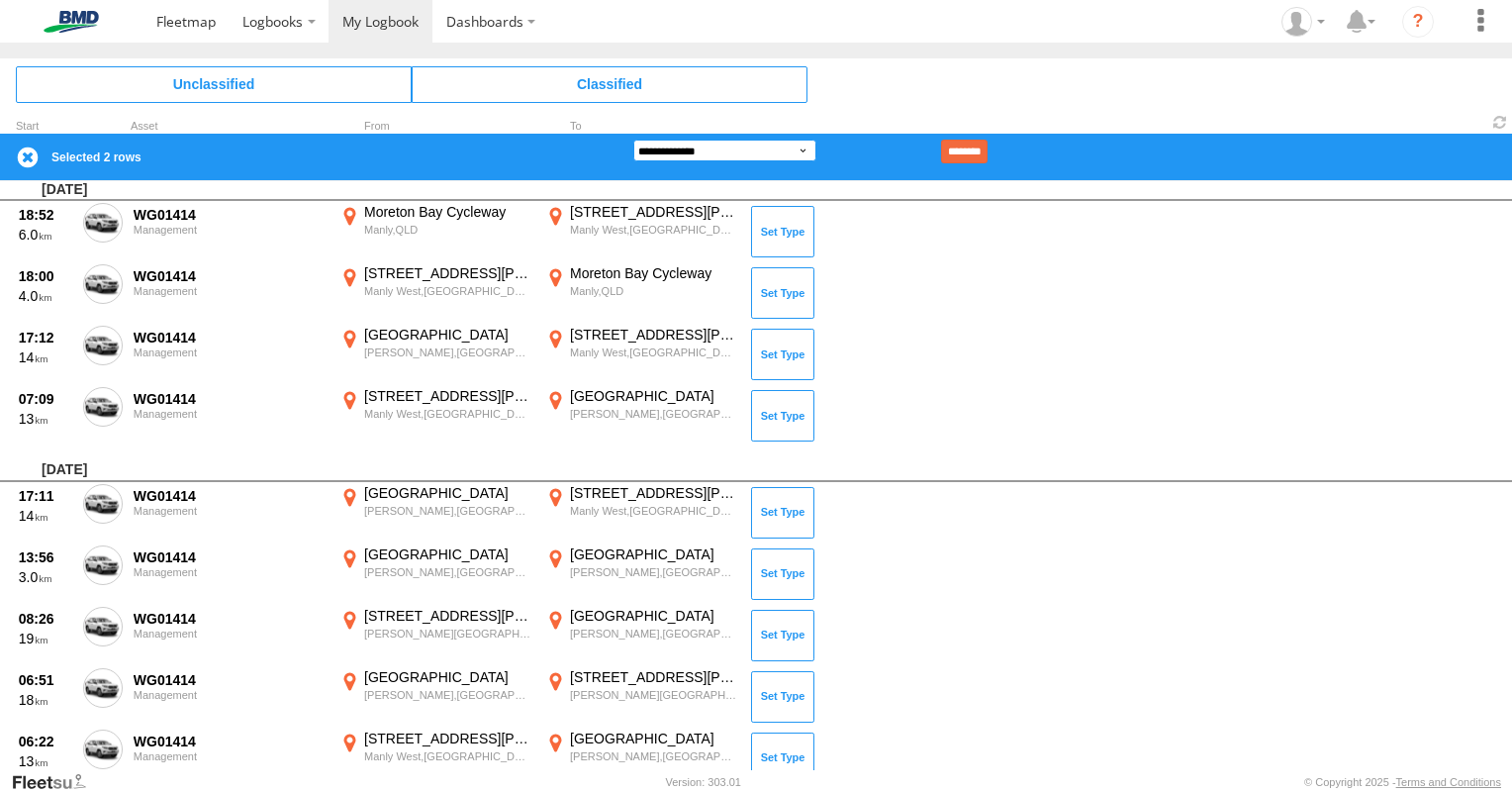 click on "**********" at bounding box center [724, 150] 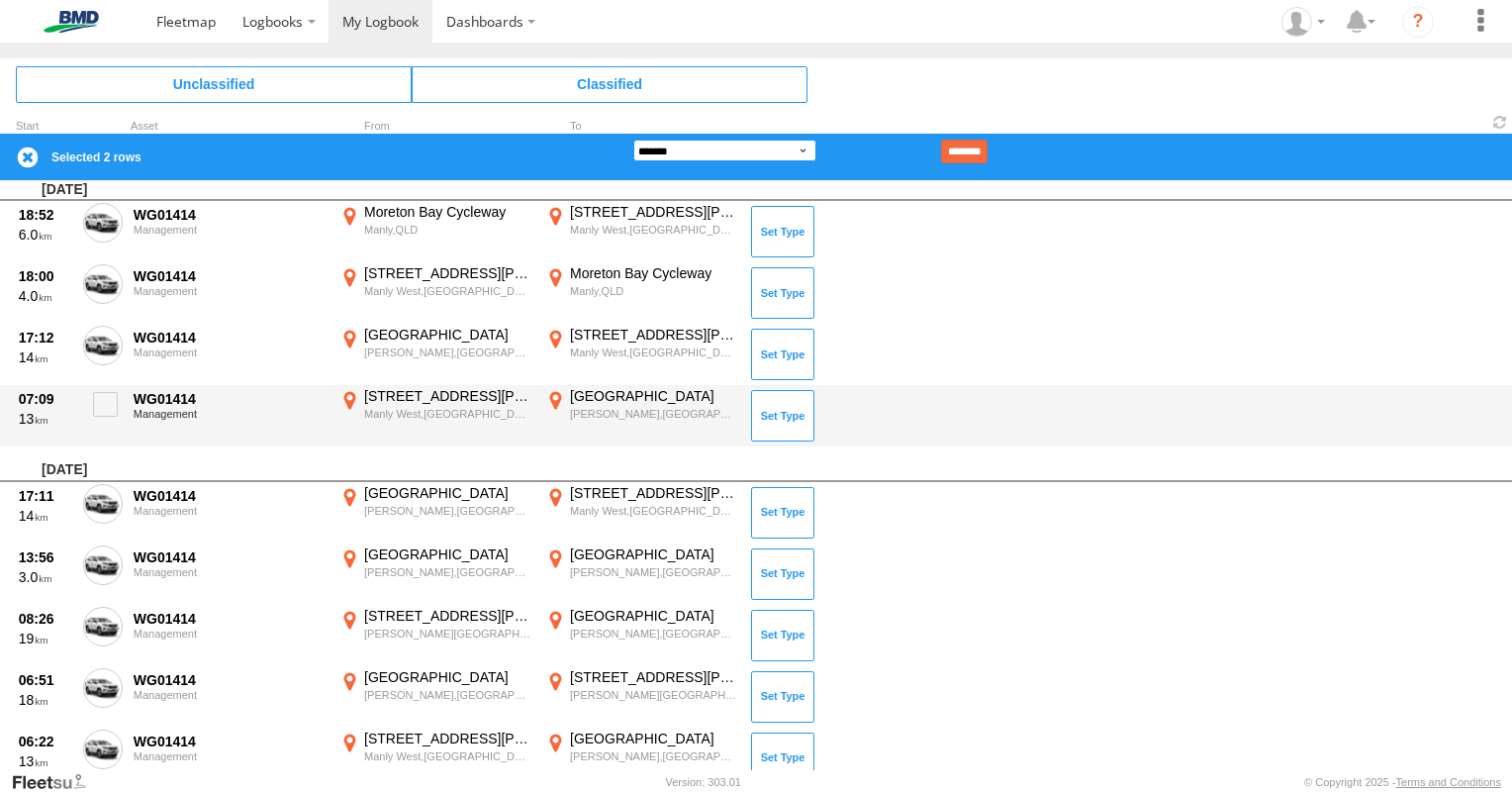 click on "**********" at bounding box center [724, 150] 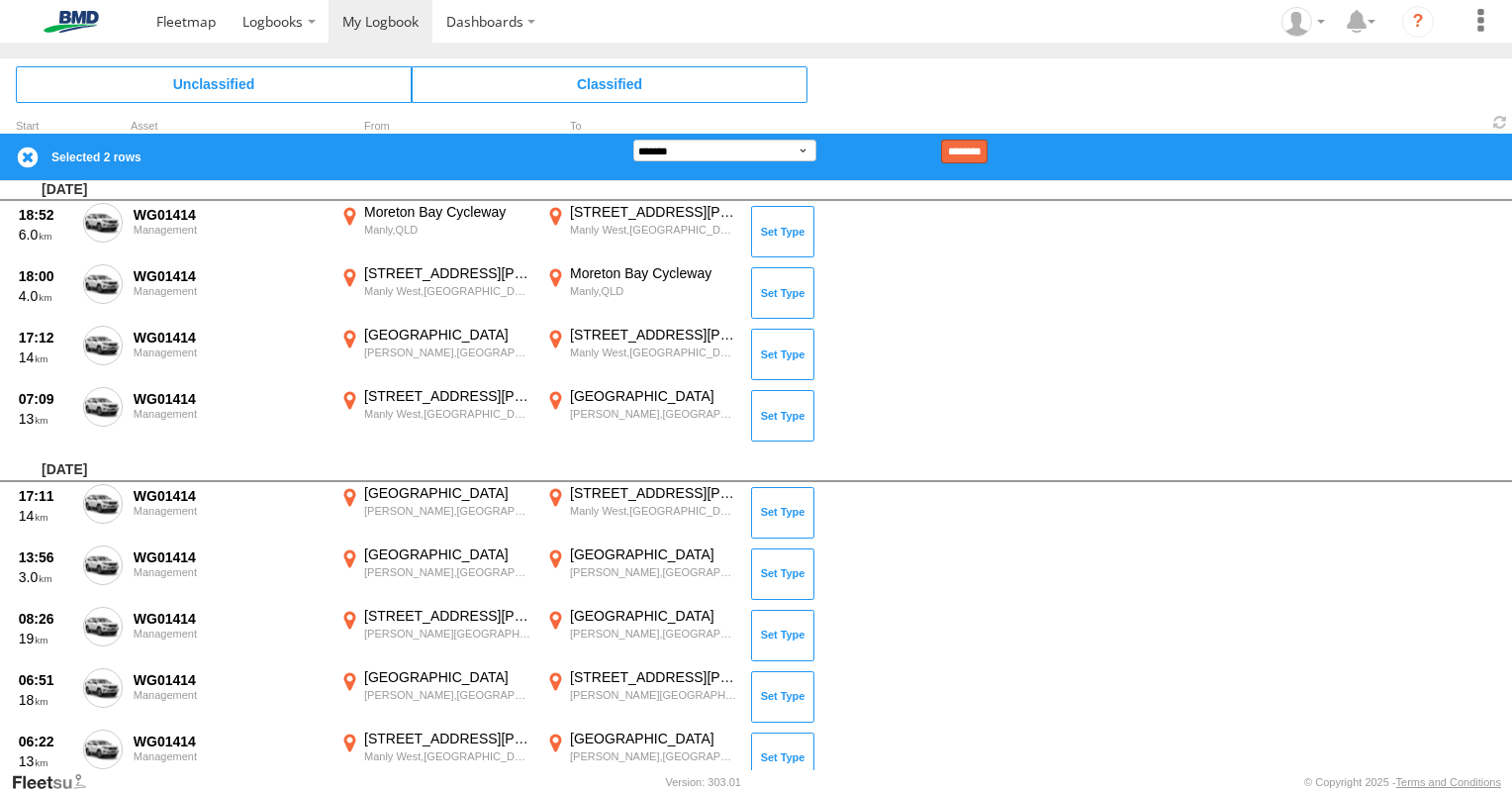 click on "********" at bounding box center (964, 151) 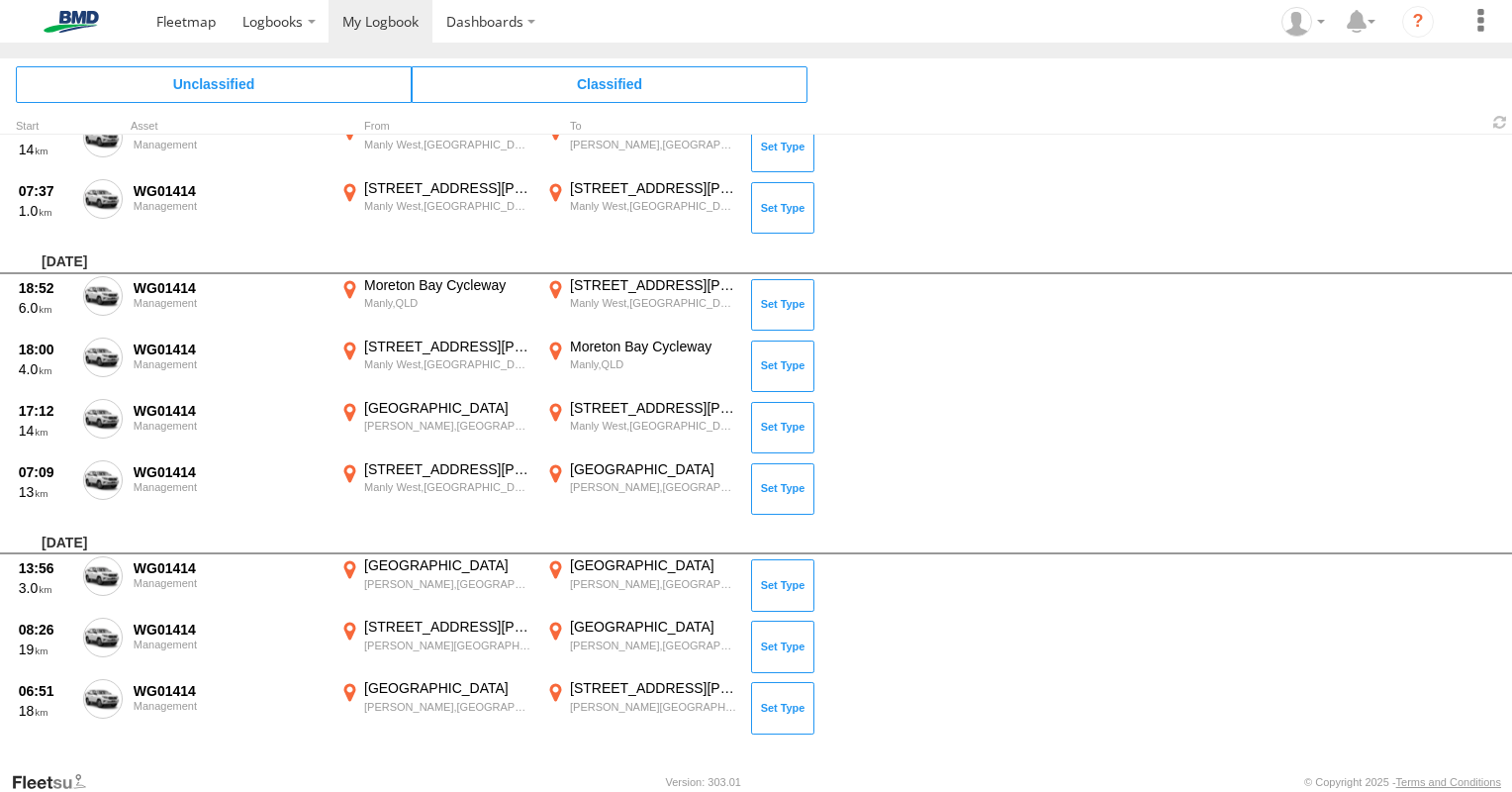 scroll, scrollTop: 1077, scrollLeft: 0, axis: vertical 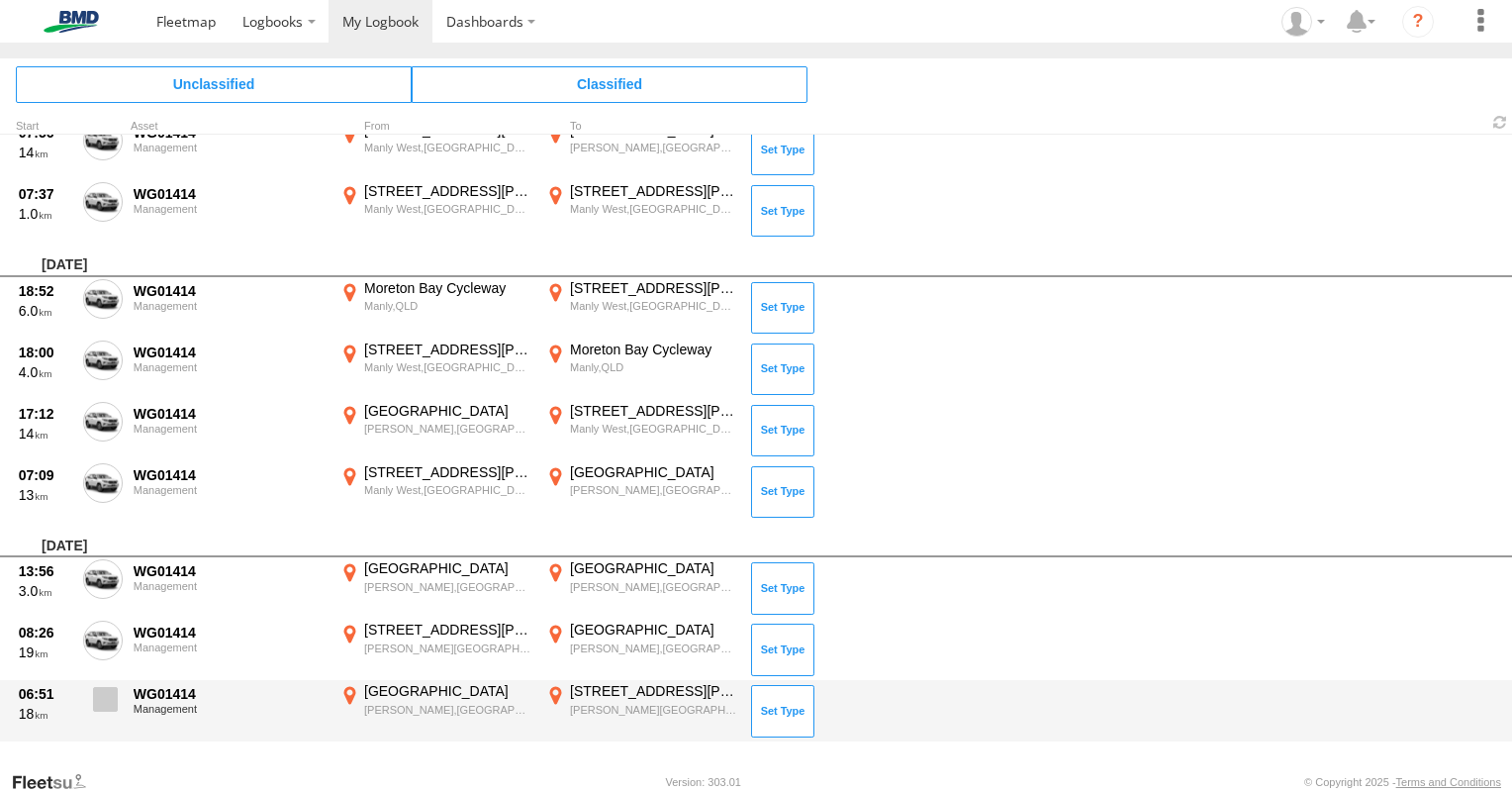 click at bounding box center (105, 699) 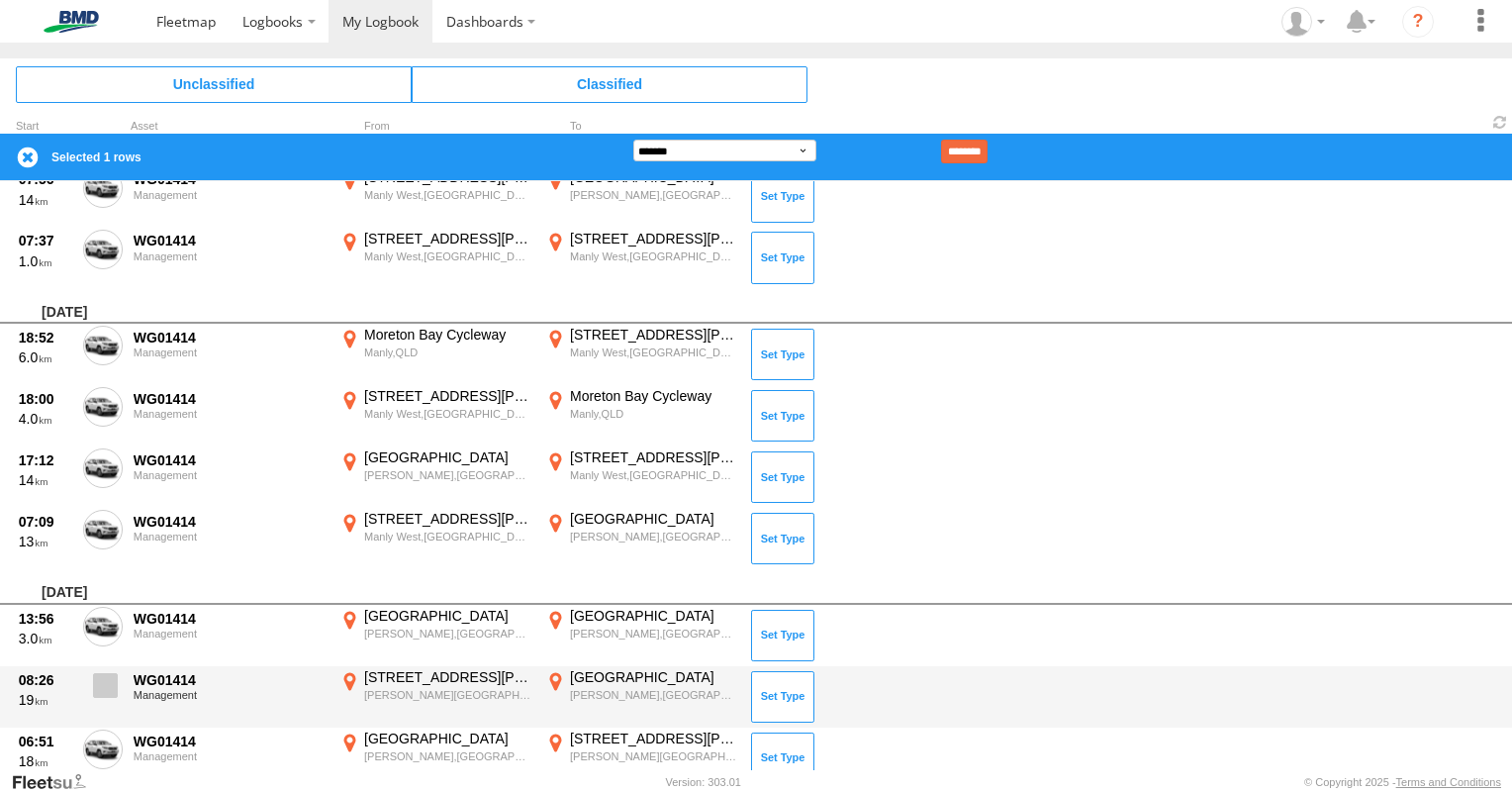 click at bounding box center (105, 685) 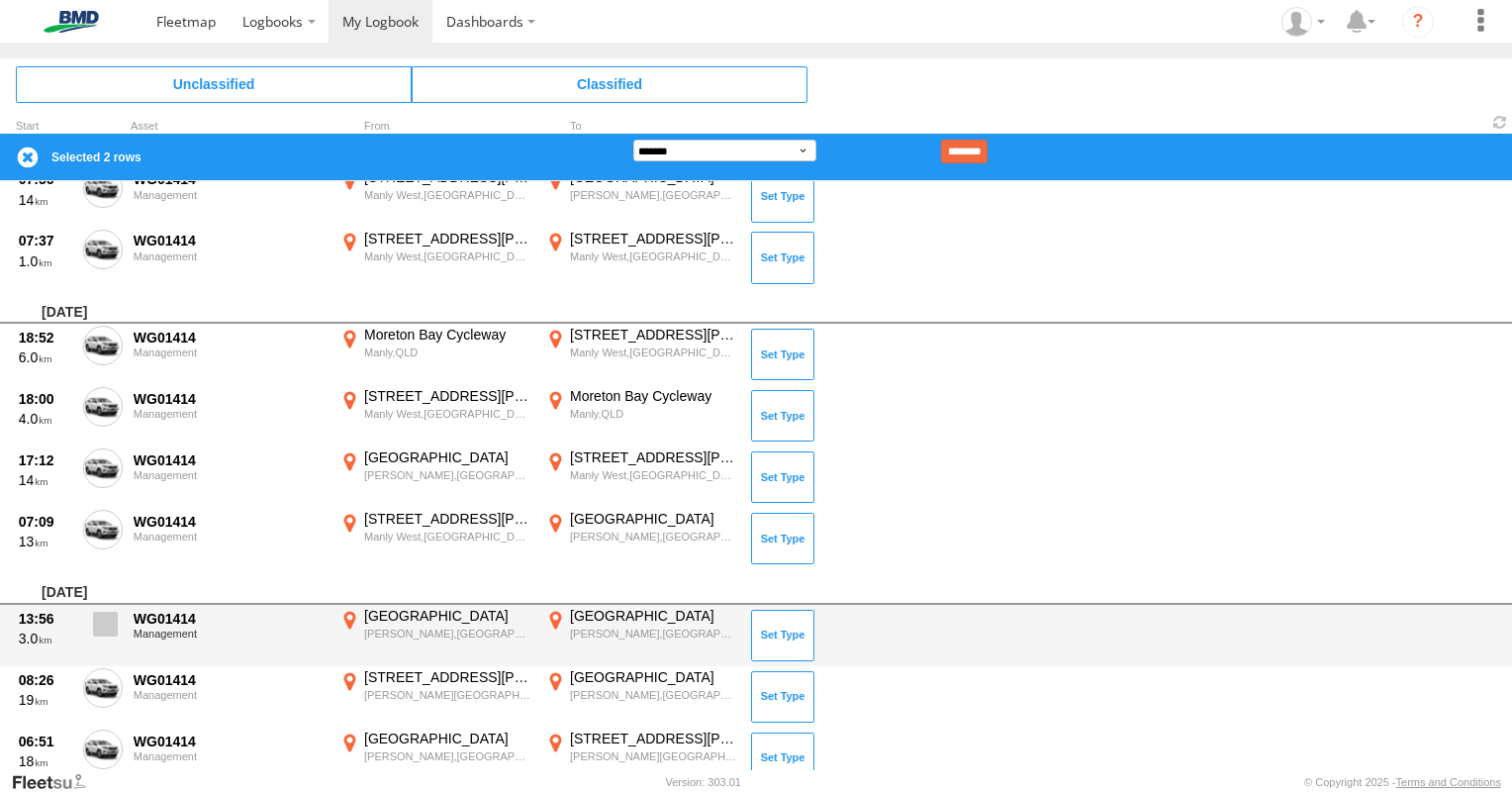 click at bounding box center (103, 630) 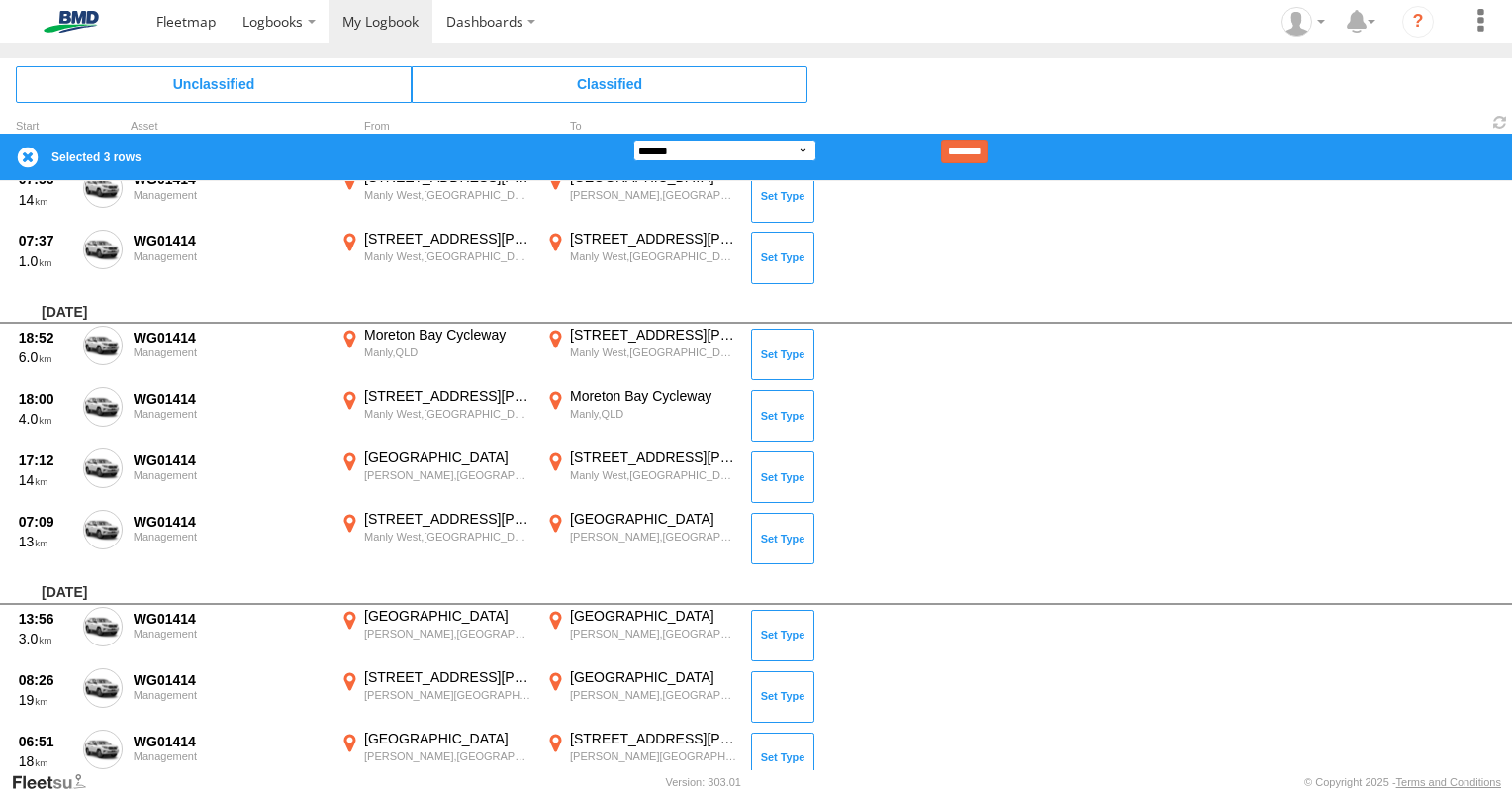 click on "**********" at bounding box center (724, 150) 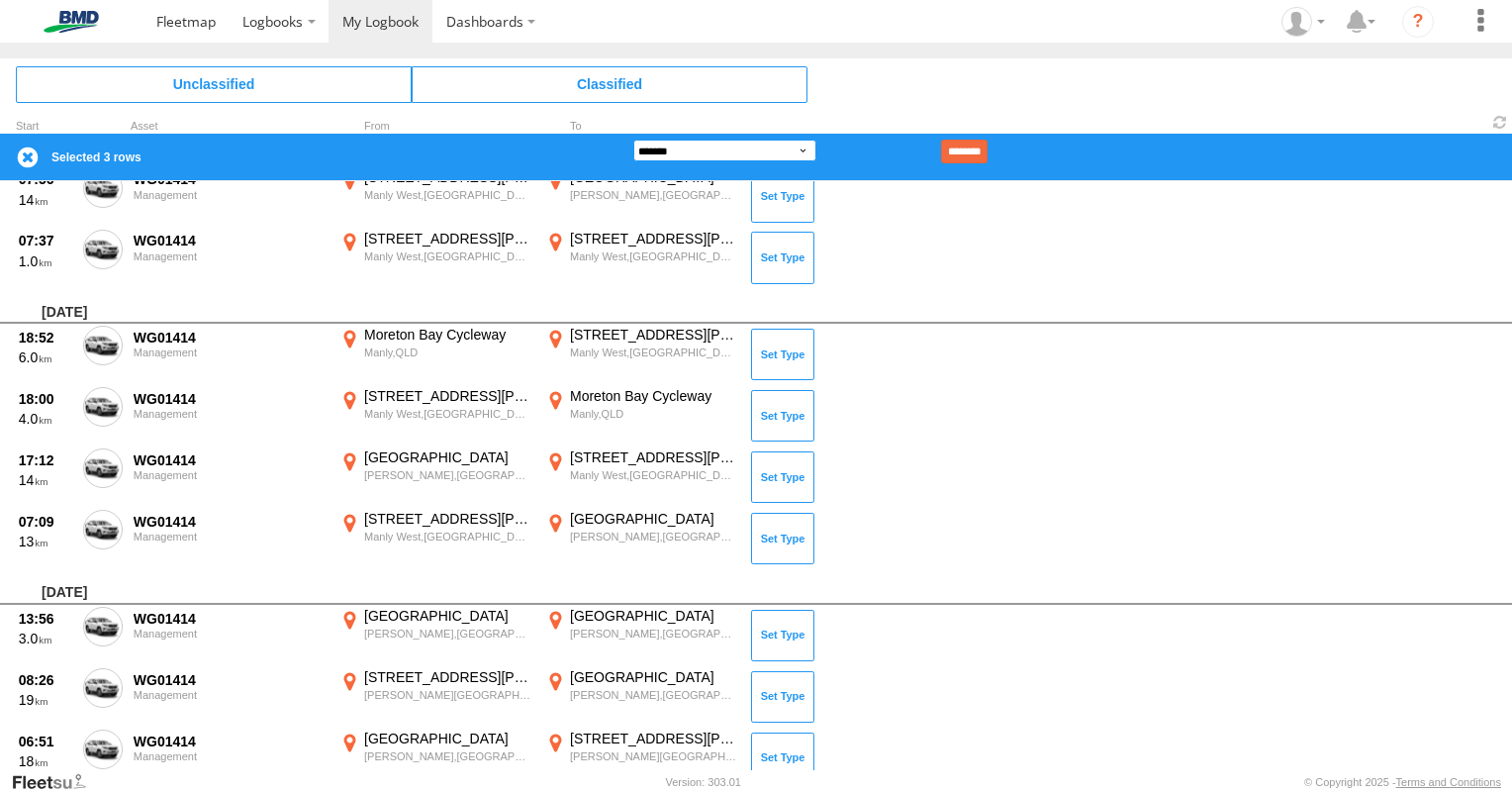 click on "**********" at bounding box center (724, 150) 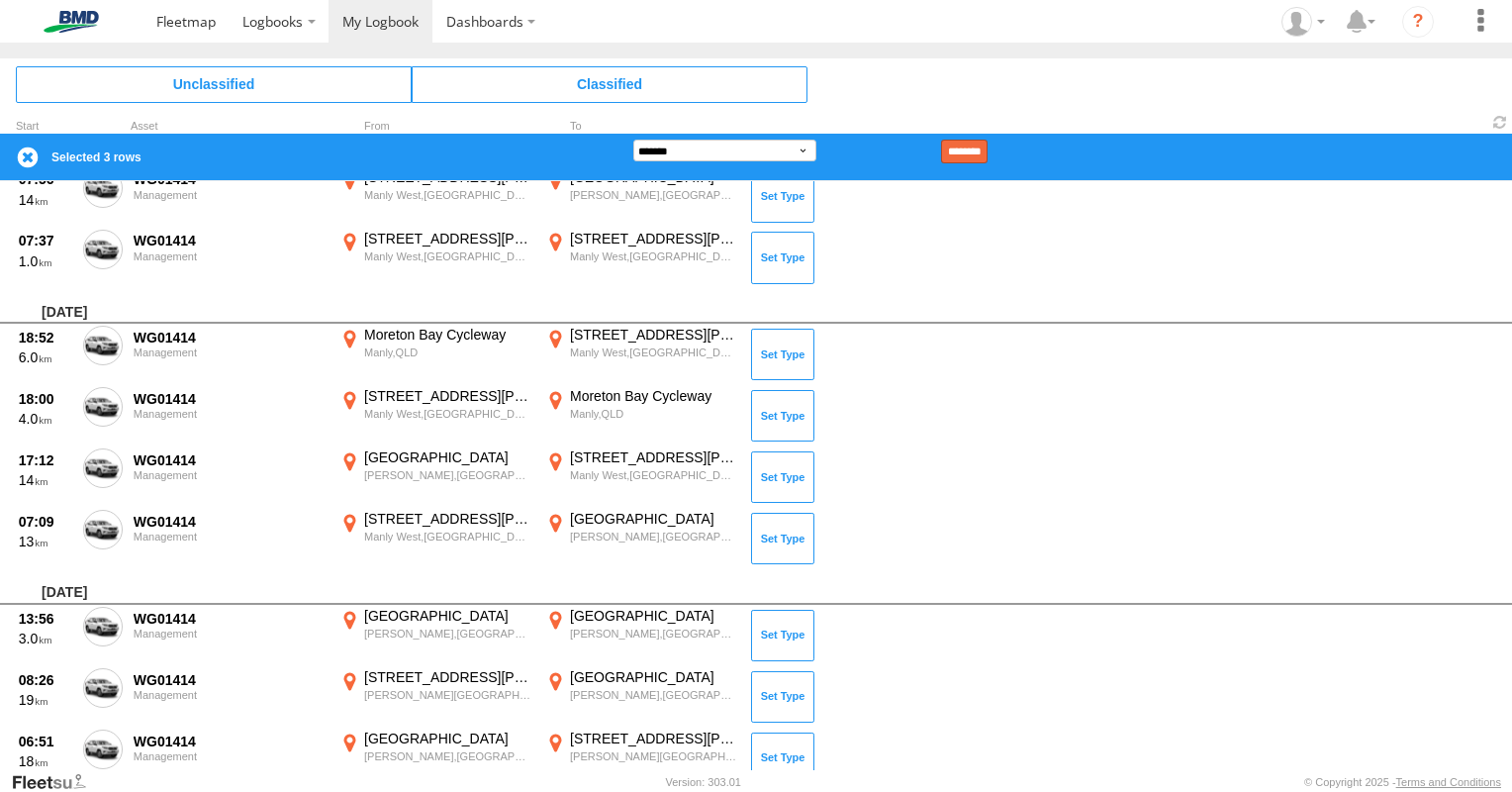 click on "********" at bounding box center (964, 151) 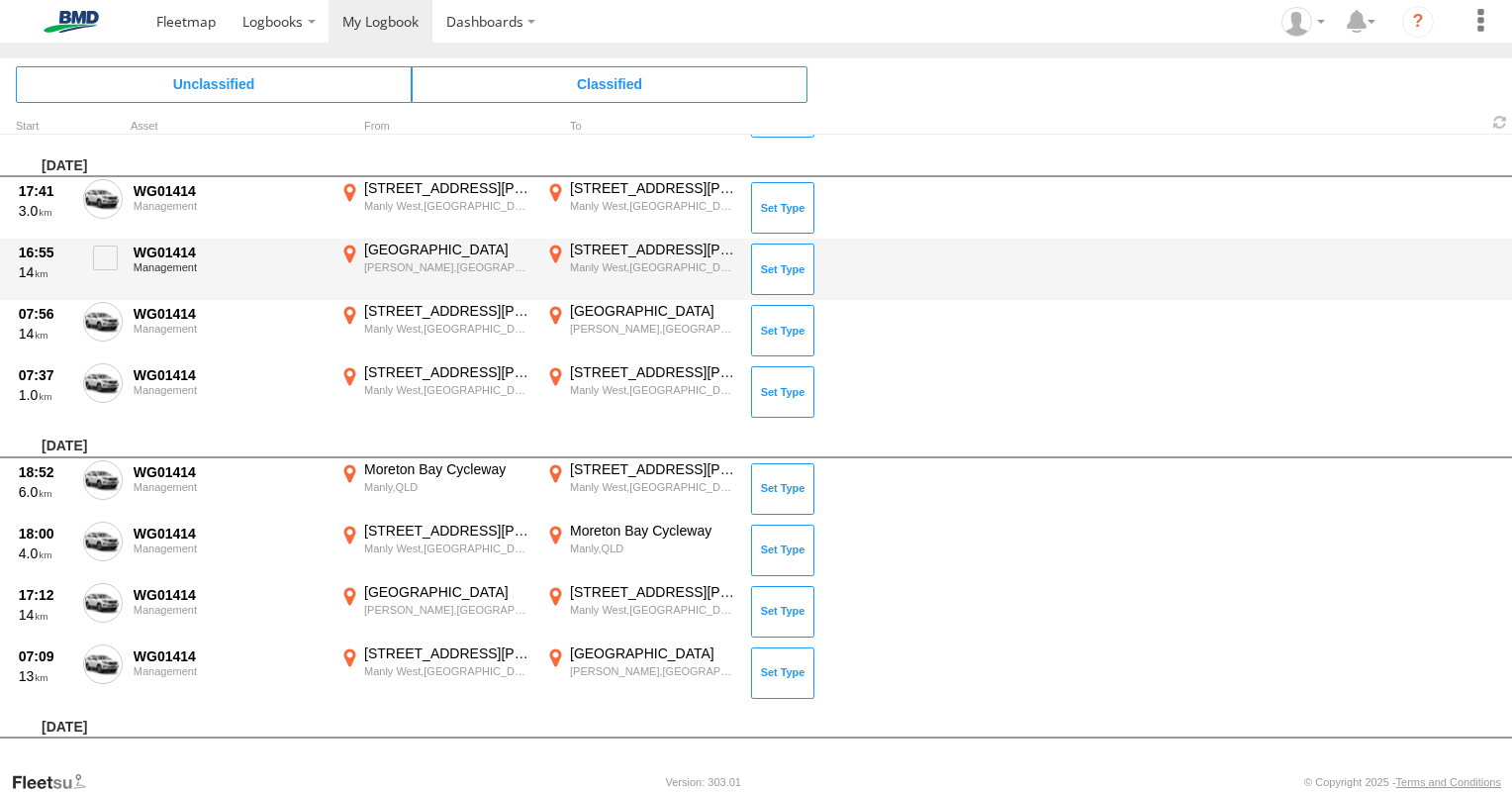 scroll, scrollTop: 894, scrollLeft: 0, axis: vertical 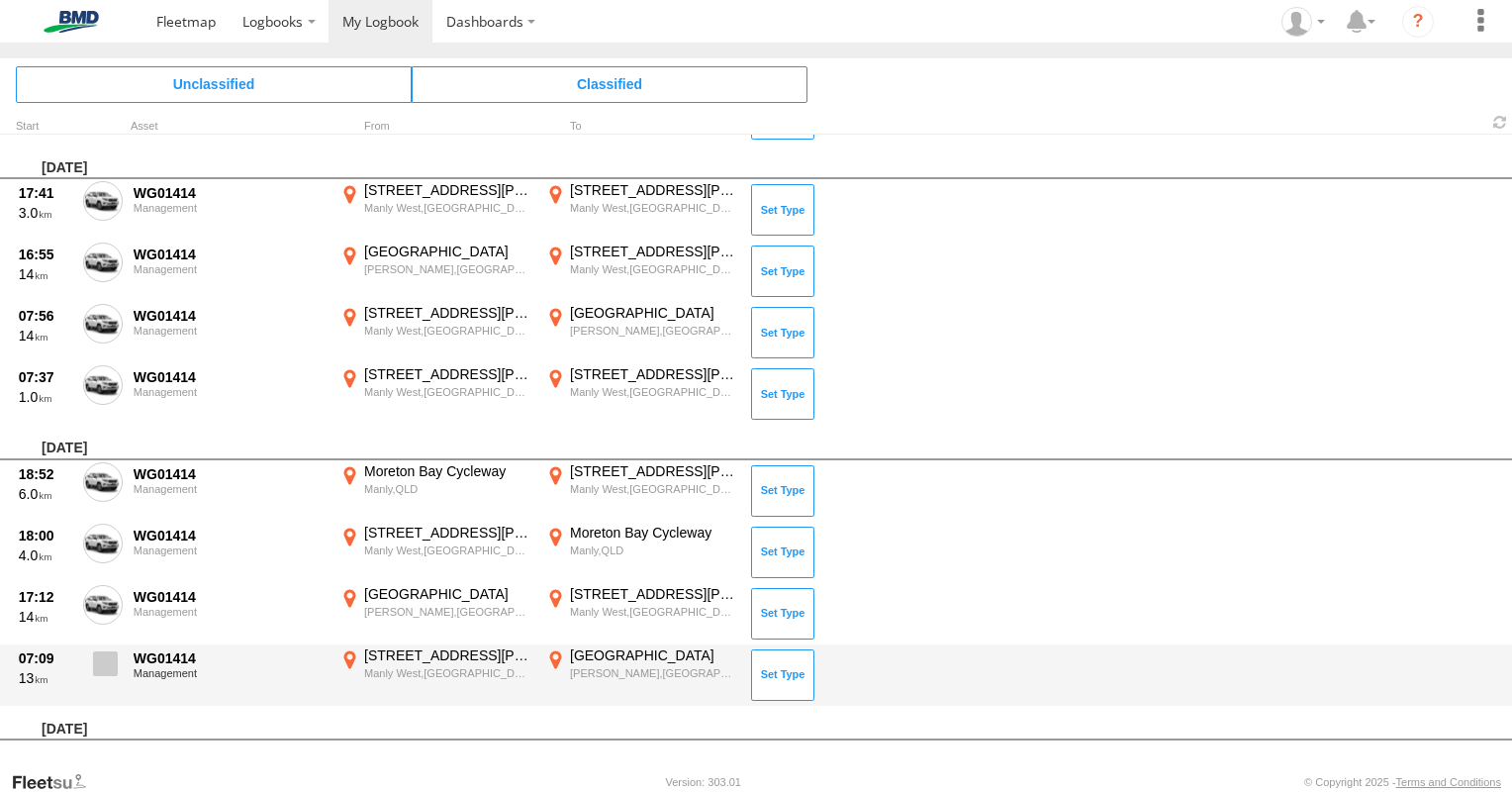 click at bounding box center [105, 663] 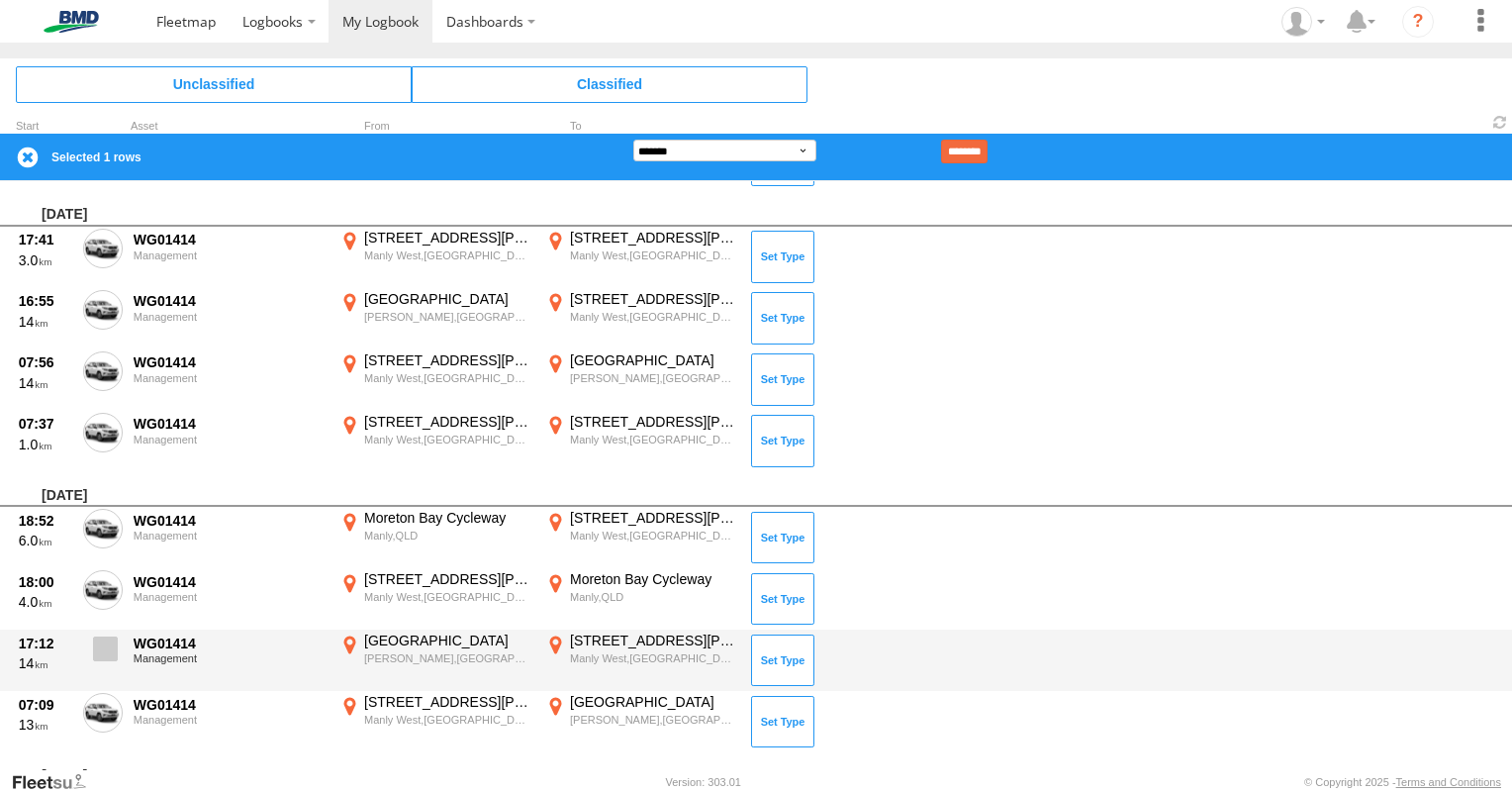 click at bounding box center [105, 648] 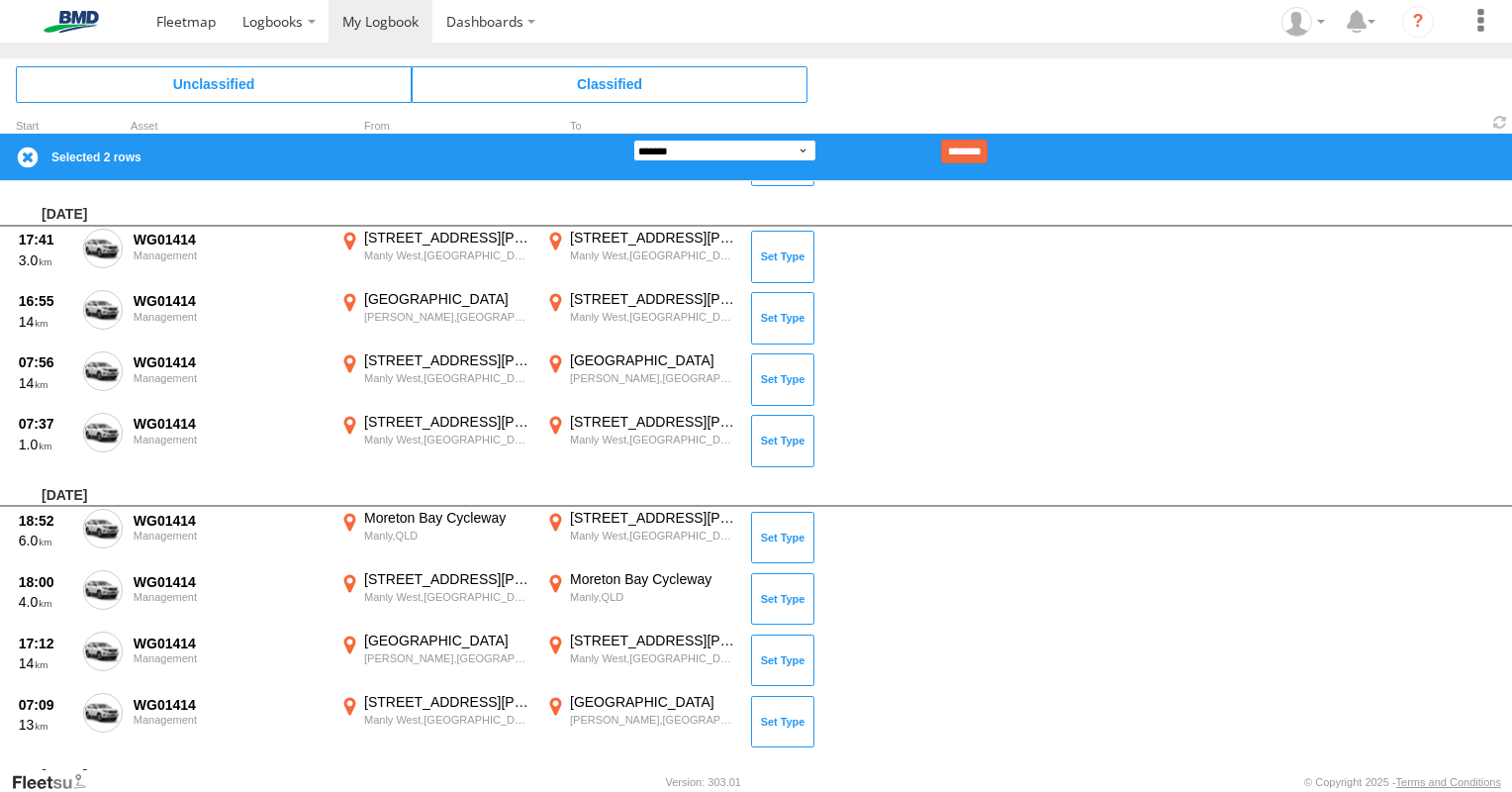 click on "**********" at bounding box center (724, 150) 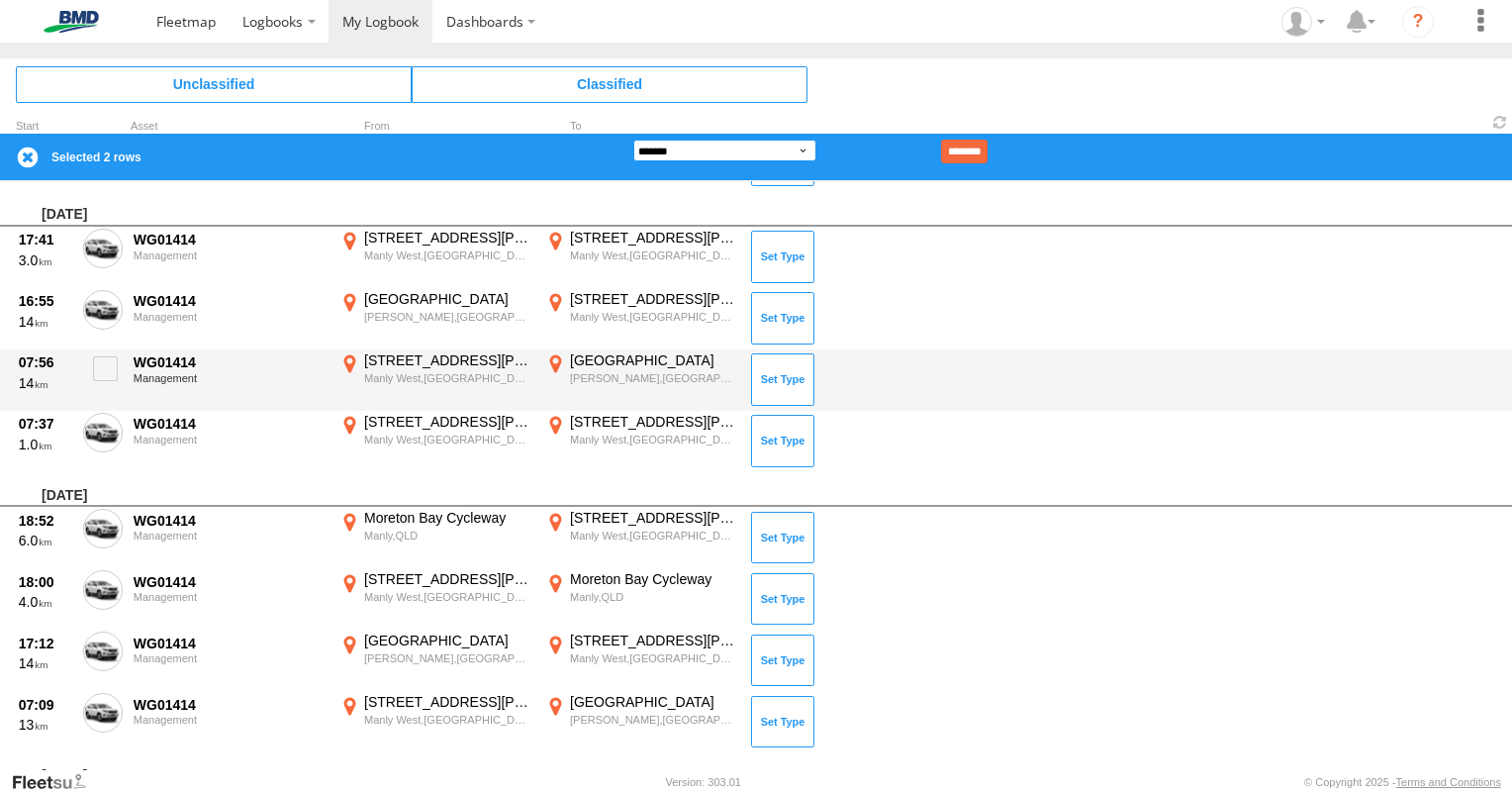 click on "**********" at bounding box center [724, 150] 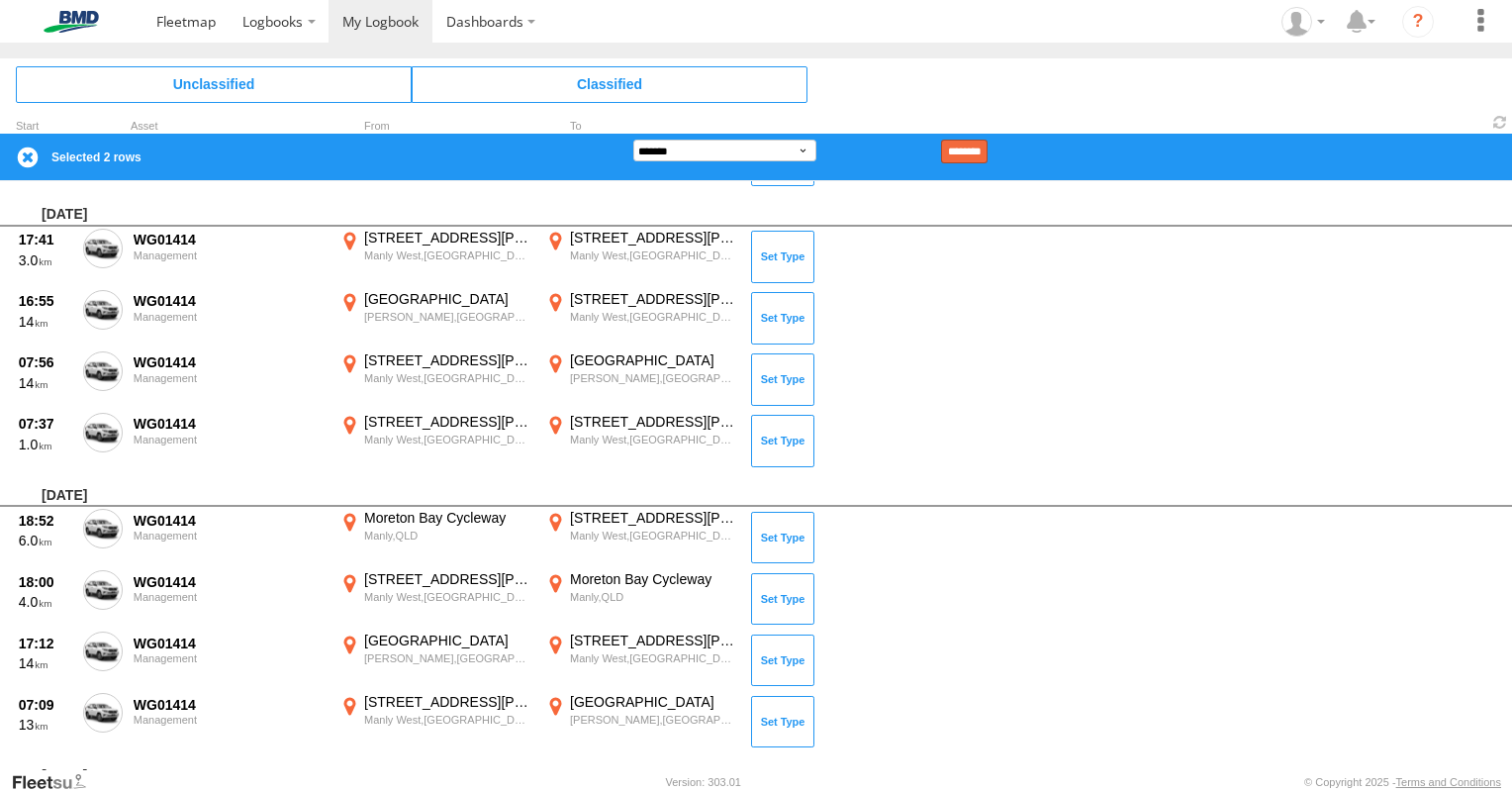 click on "********" at bounding box center [964, 151] 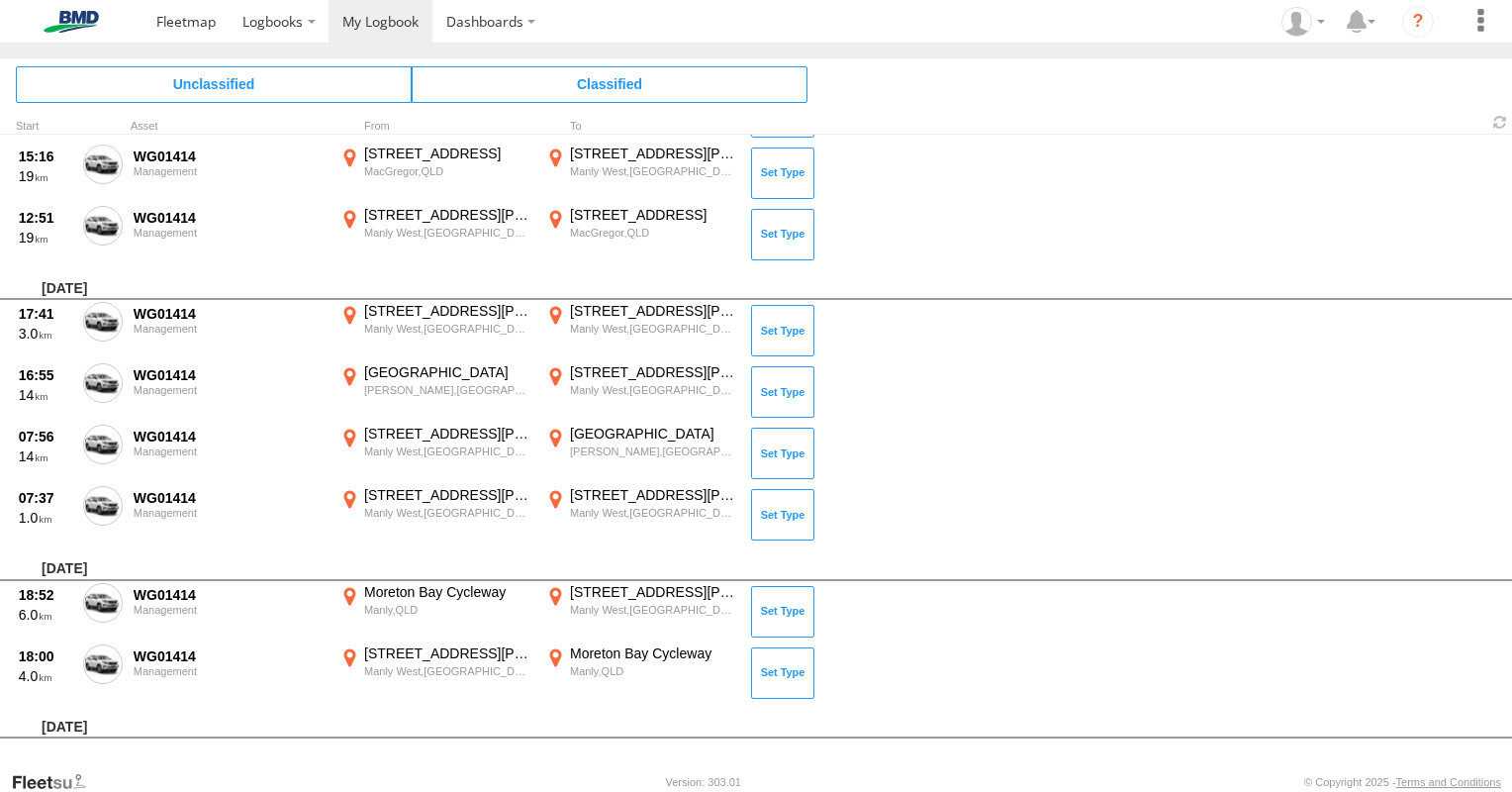 scroll, scrollTop: 771, scrollLeft: 0, axis: vertical 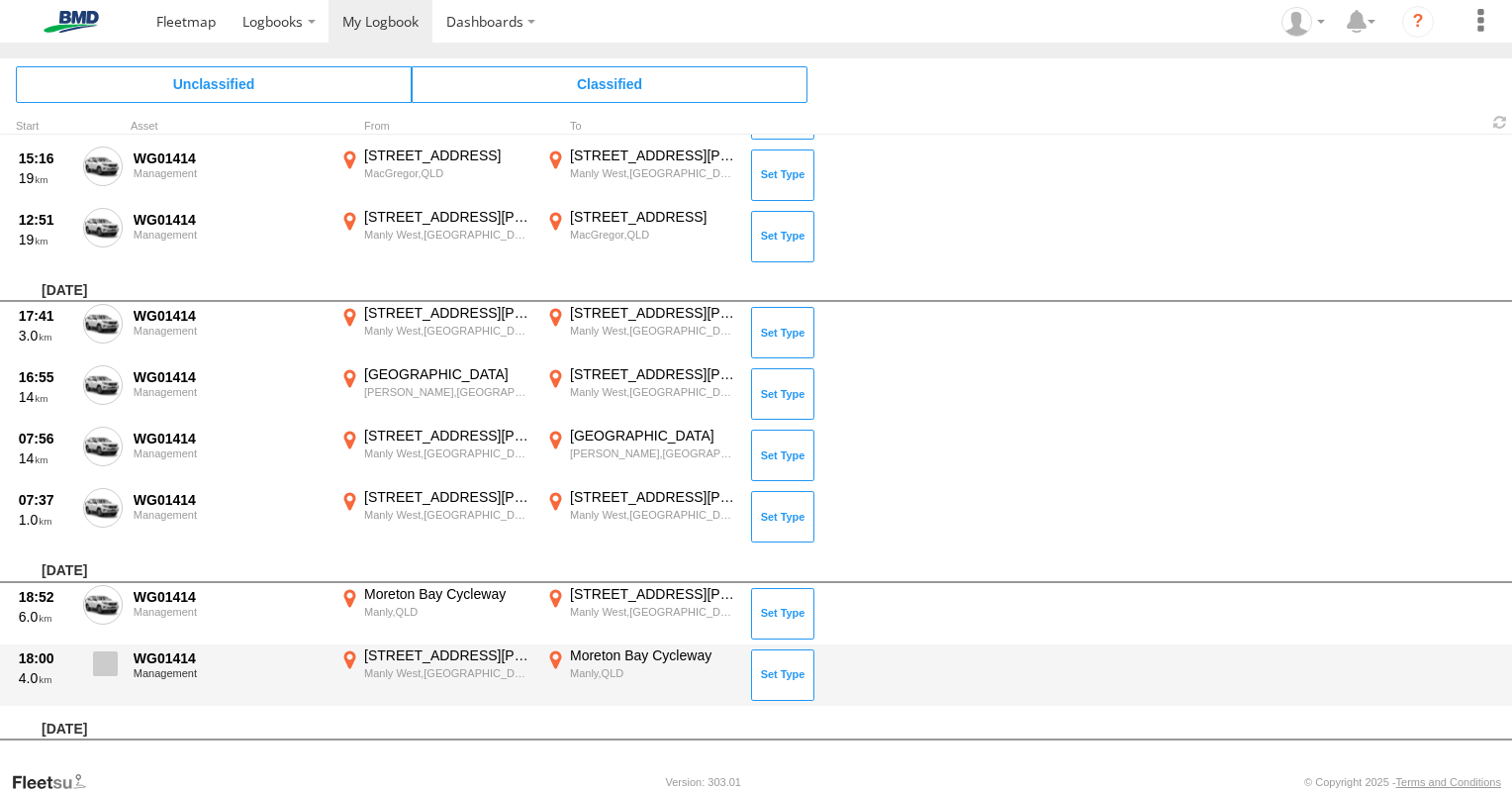 click at bounding box center [105, 663] 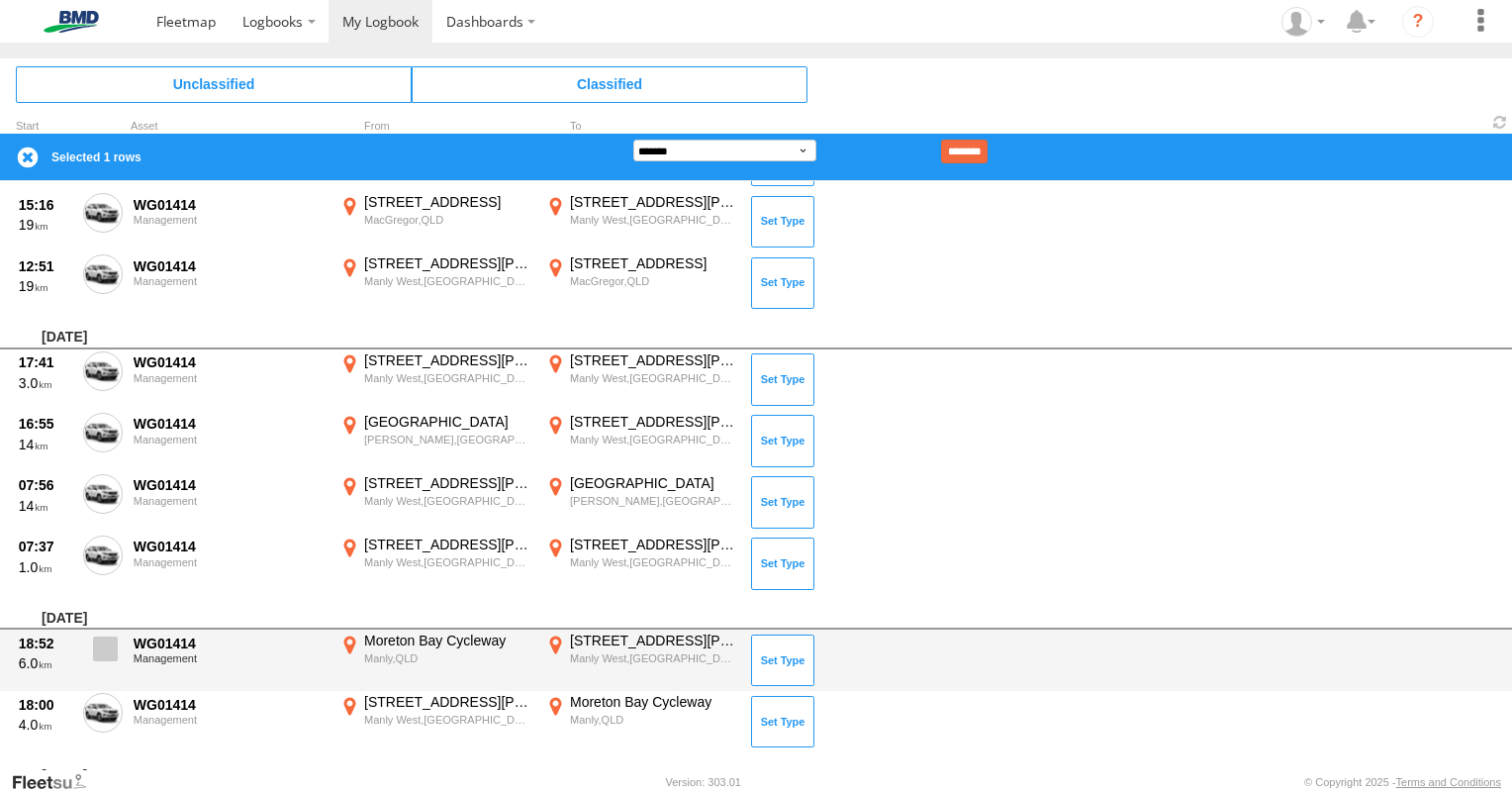 click at bounding box center [105, 648] 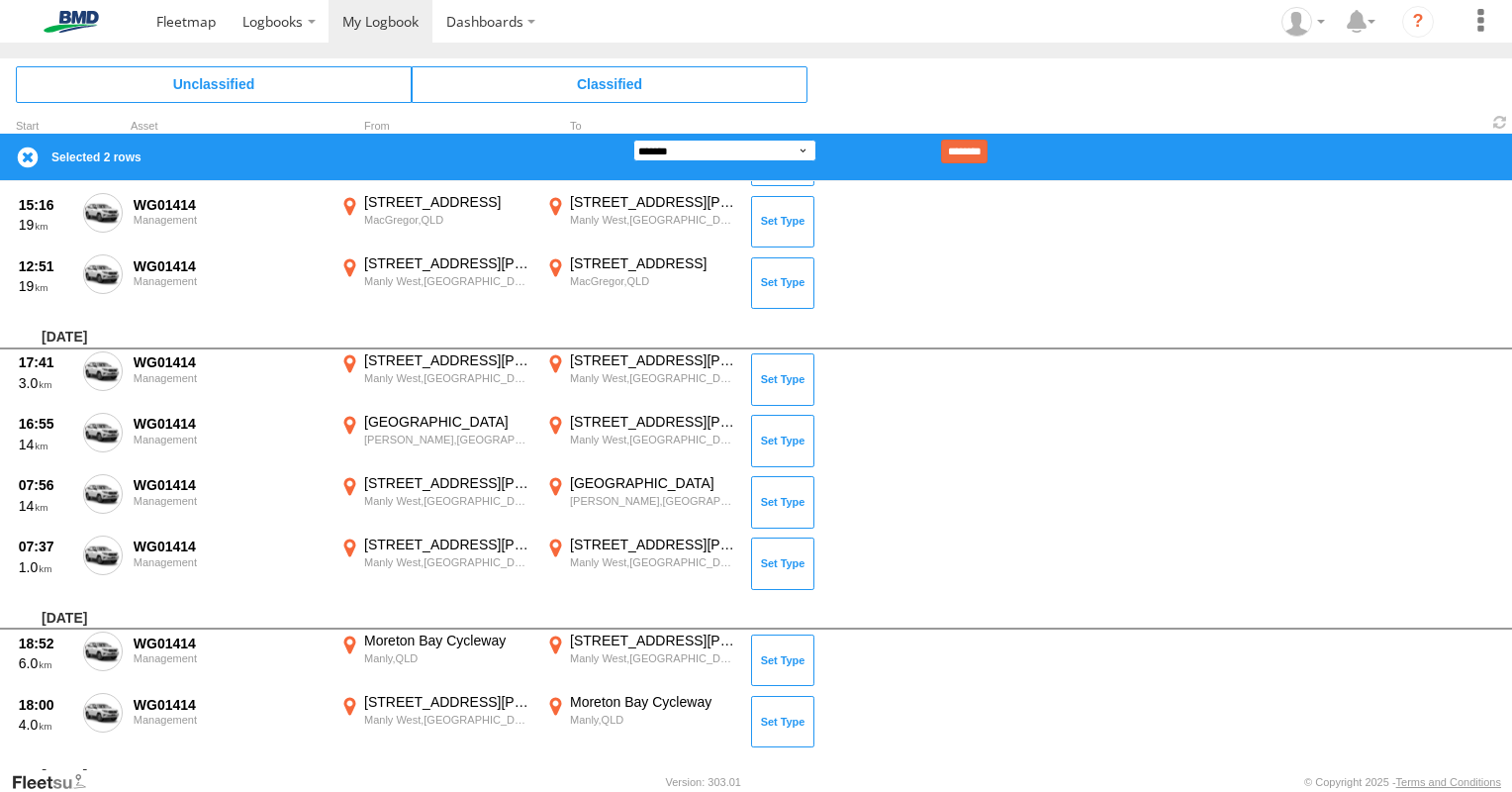 click on "**********" at bounding box center (724, 150) 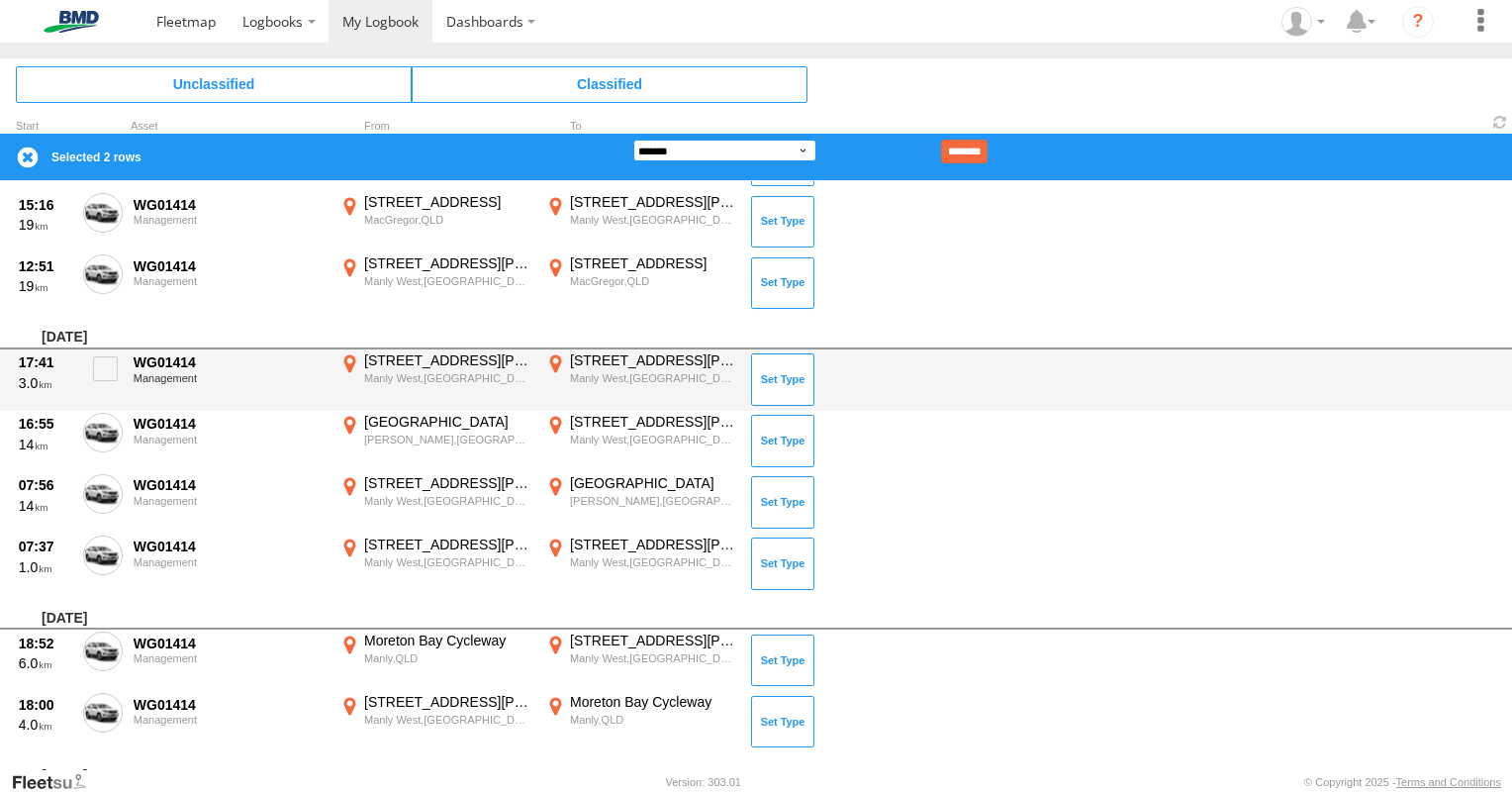 click on "**********" at bounding box center [724, 150] 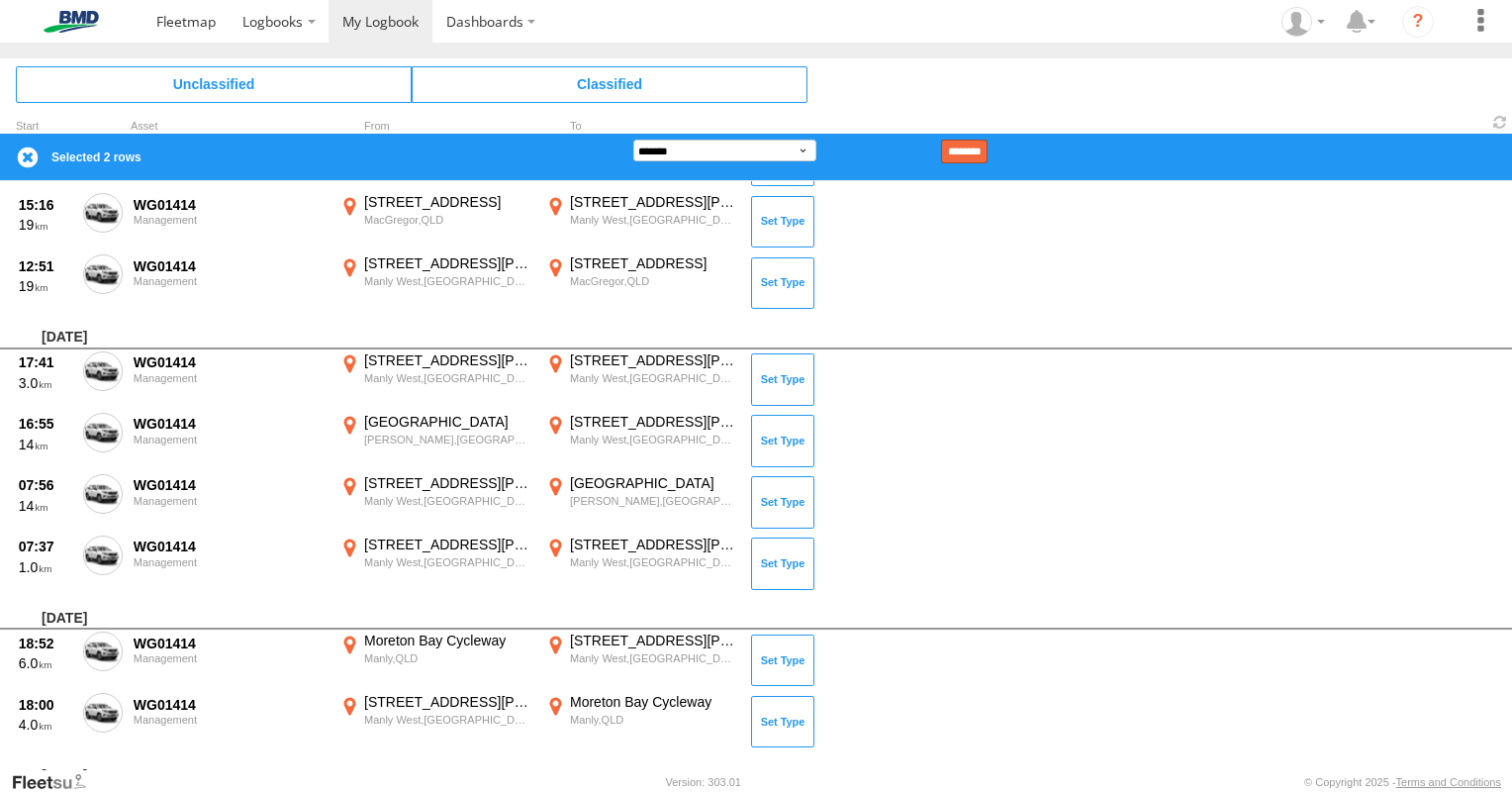 click on "********" at bounding box center (964, 151) 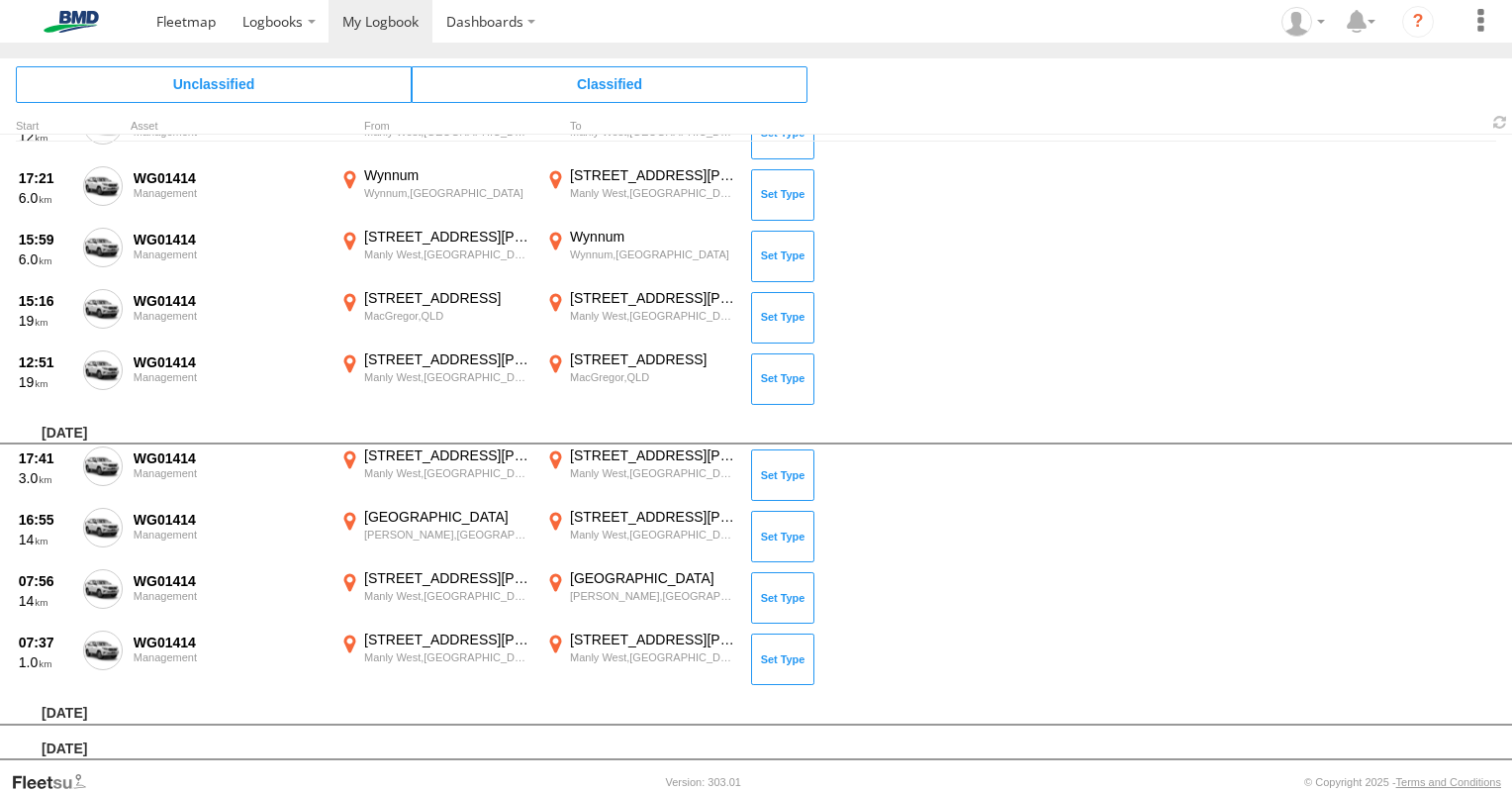 scroll, scrollTop: 647, scrollLeft: 0, axis: vertical 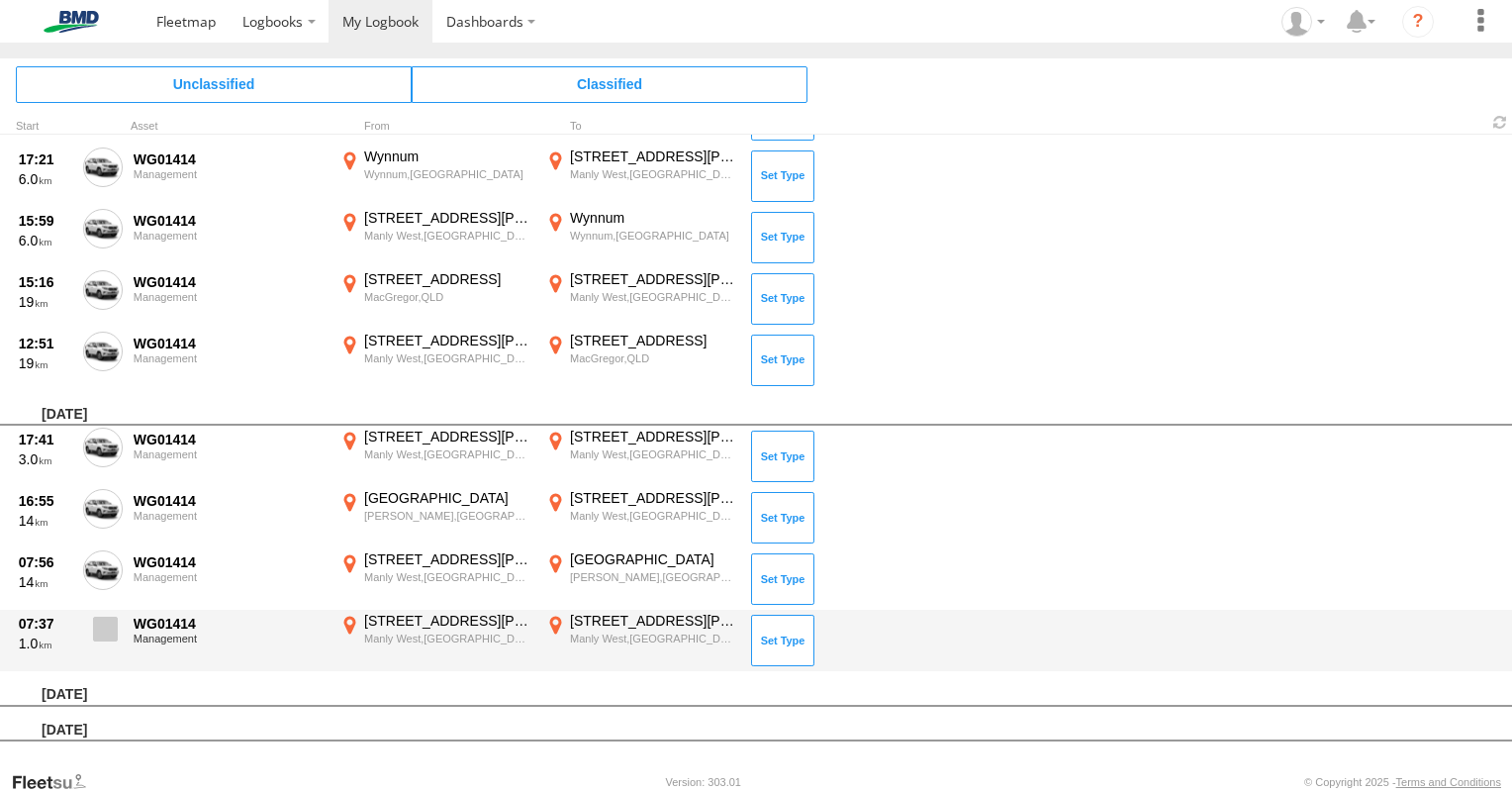 click at bounding box center (105, 629) 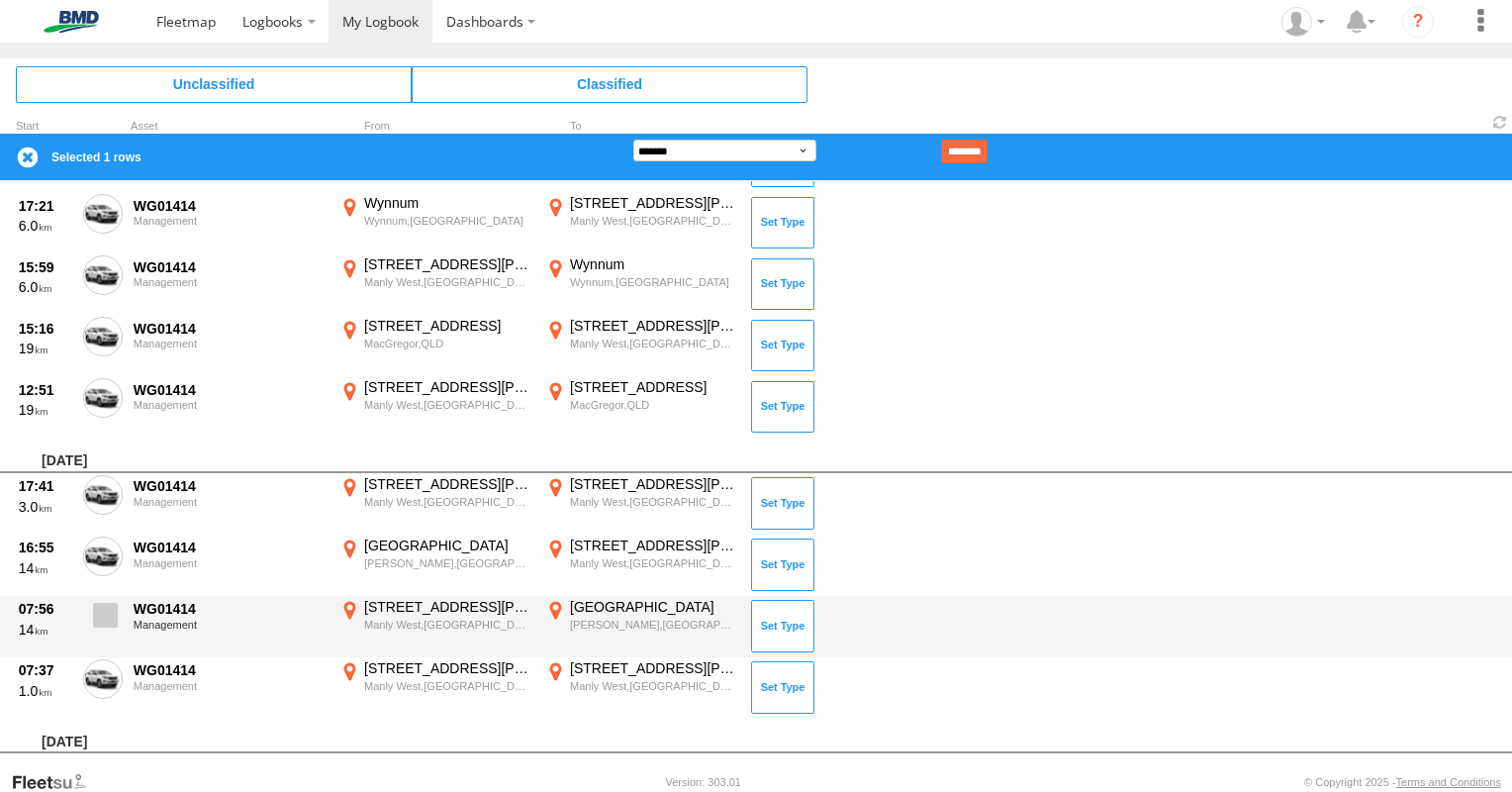 click at bounding box center (105, 615) 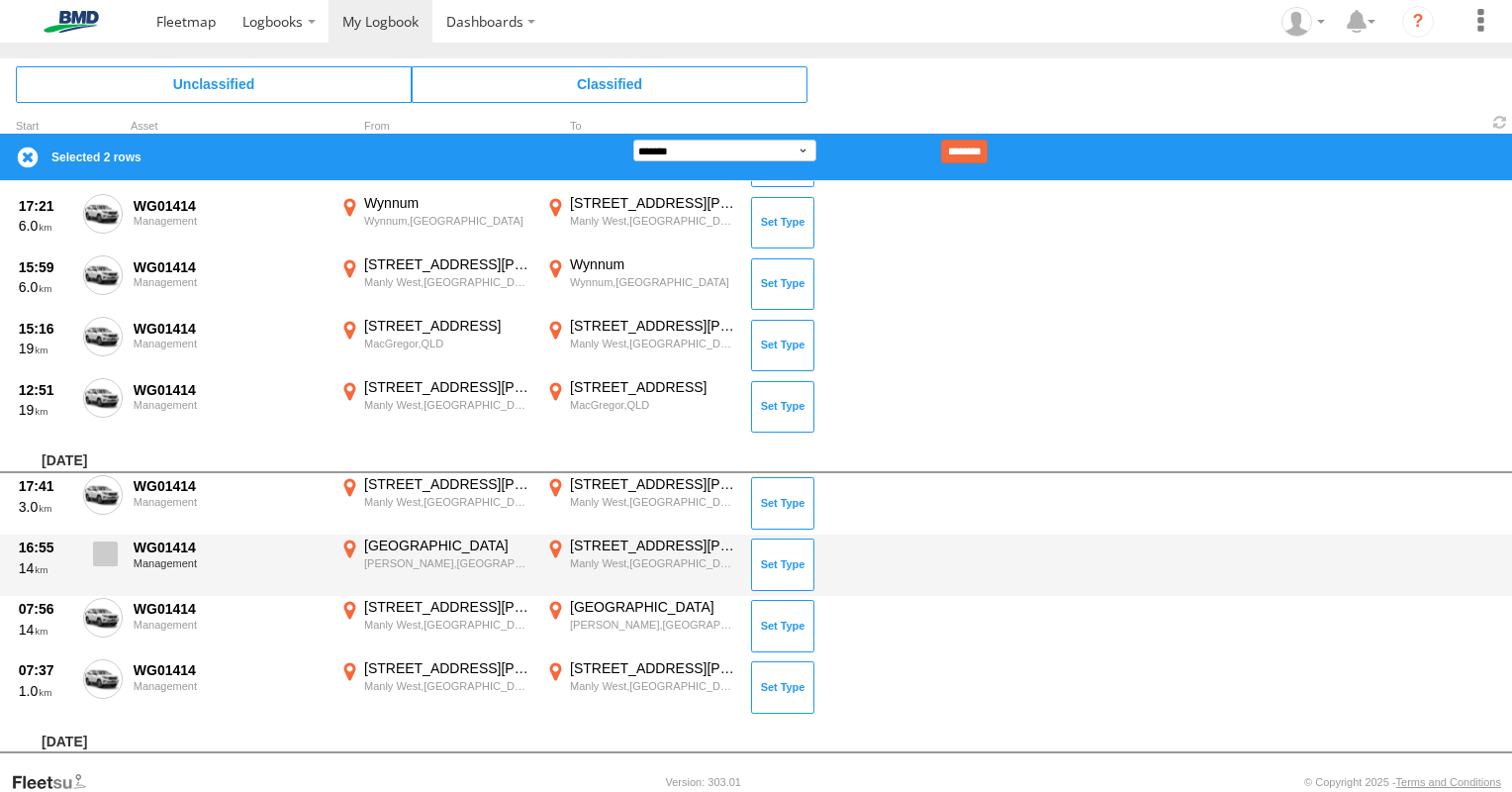 click at bounding box center (105, 553) 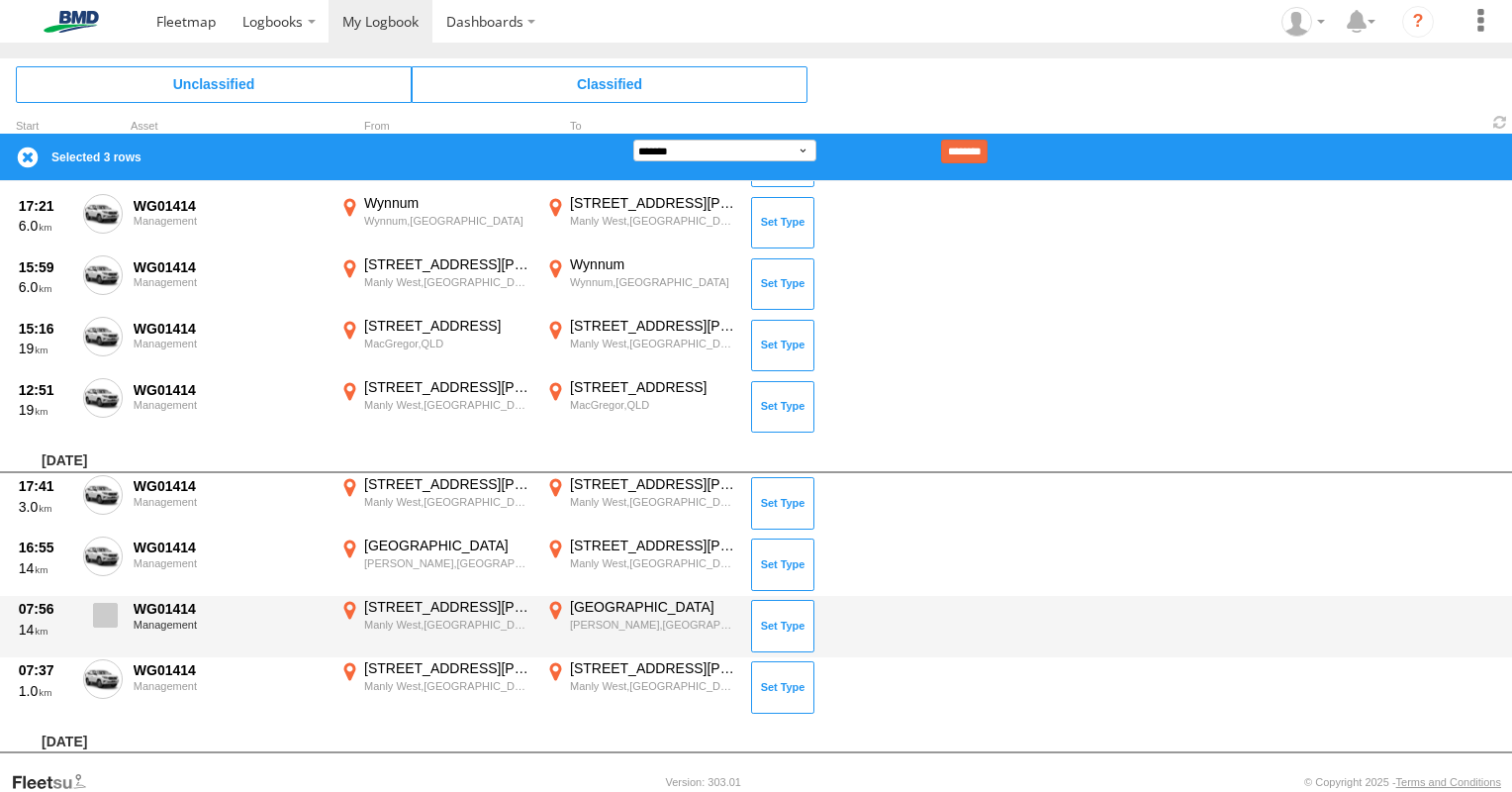 click at bounding box center [105, 615] 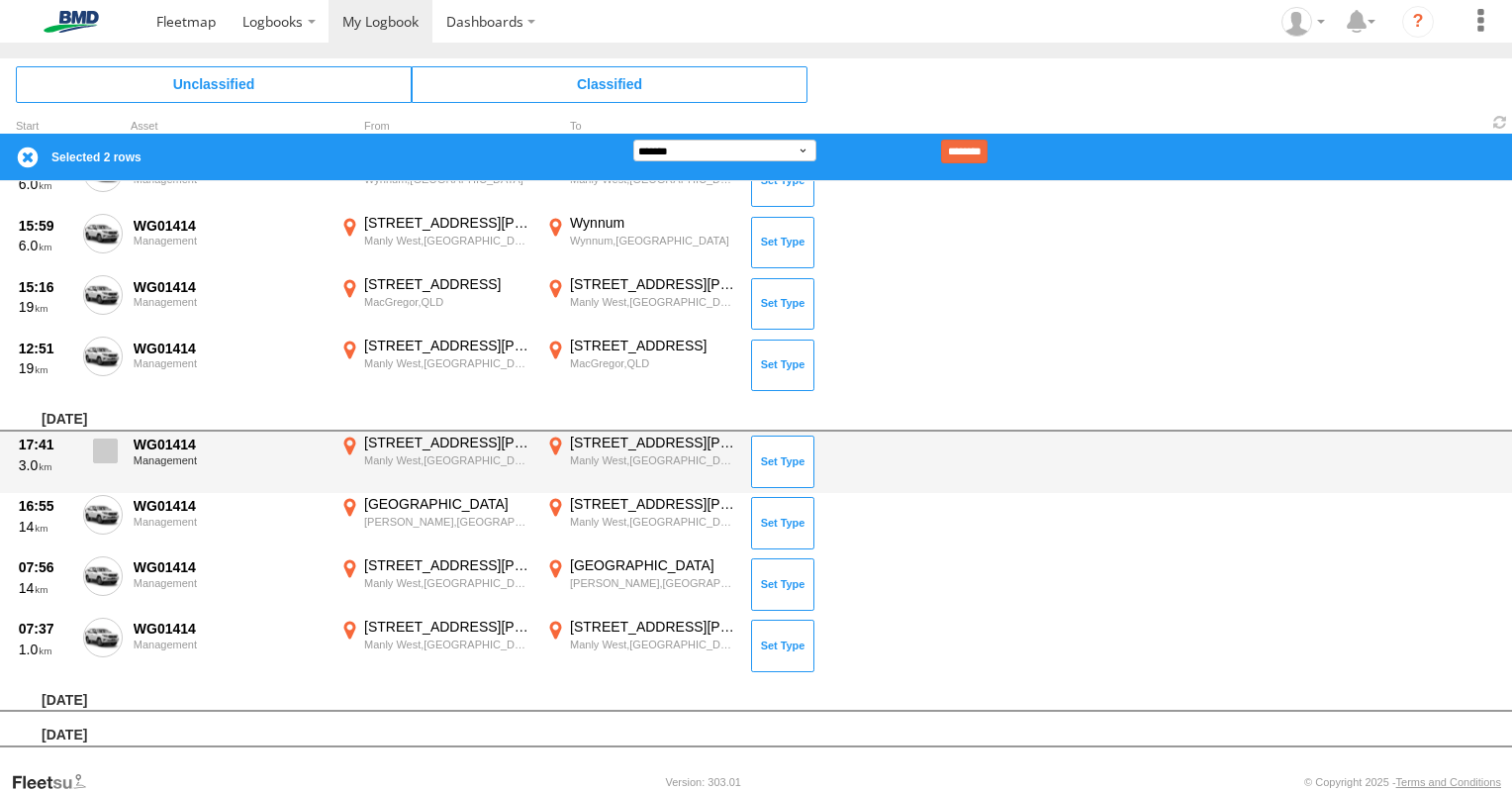 scroll, scrollTop: 694, scrollLeft: 0, axis: vertical 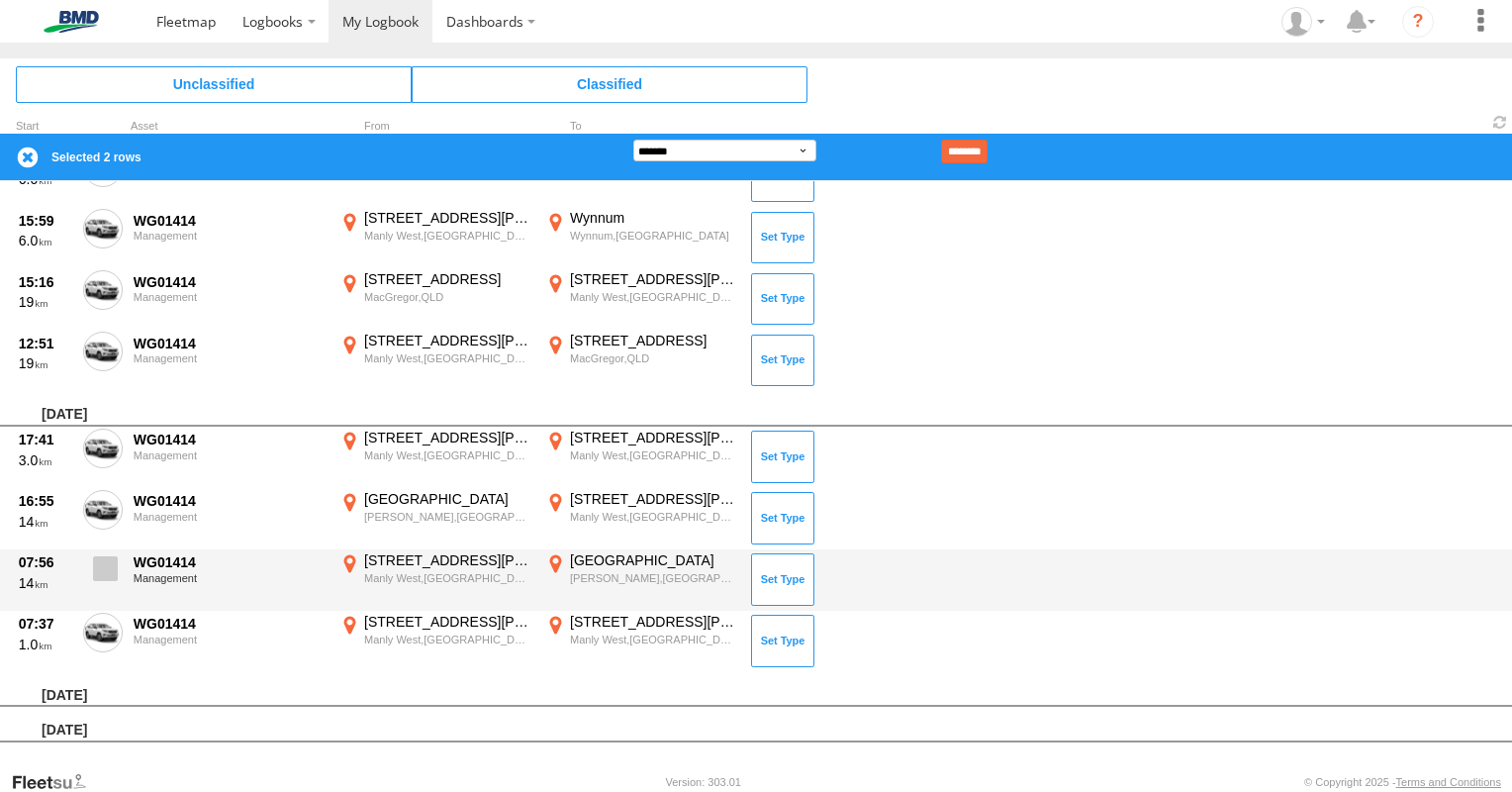 click at bounding box center (105, 568) 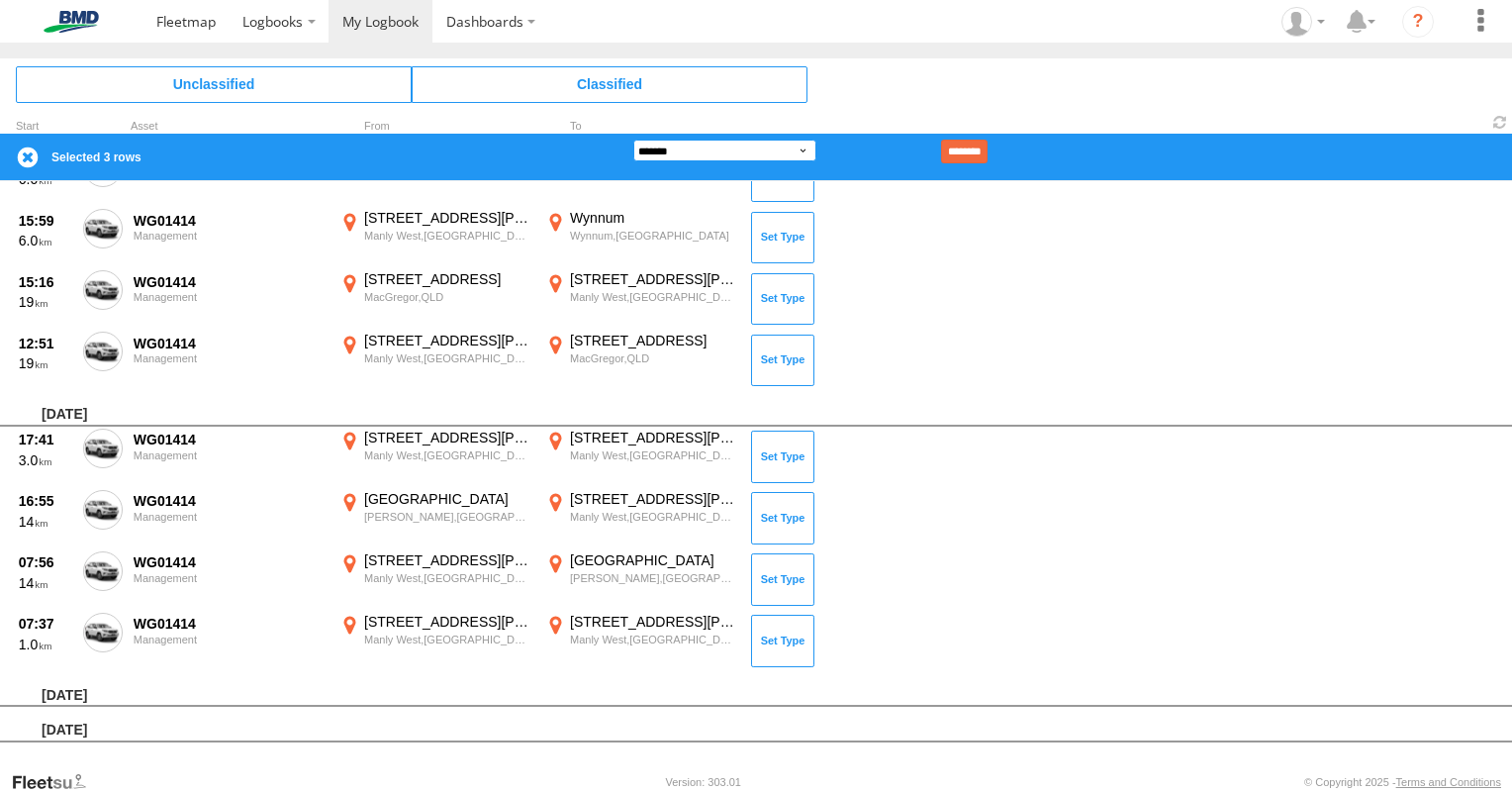click on "**********" at bounding box center [724, 150] 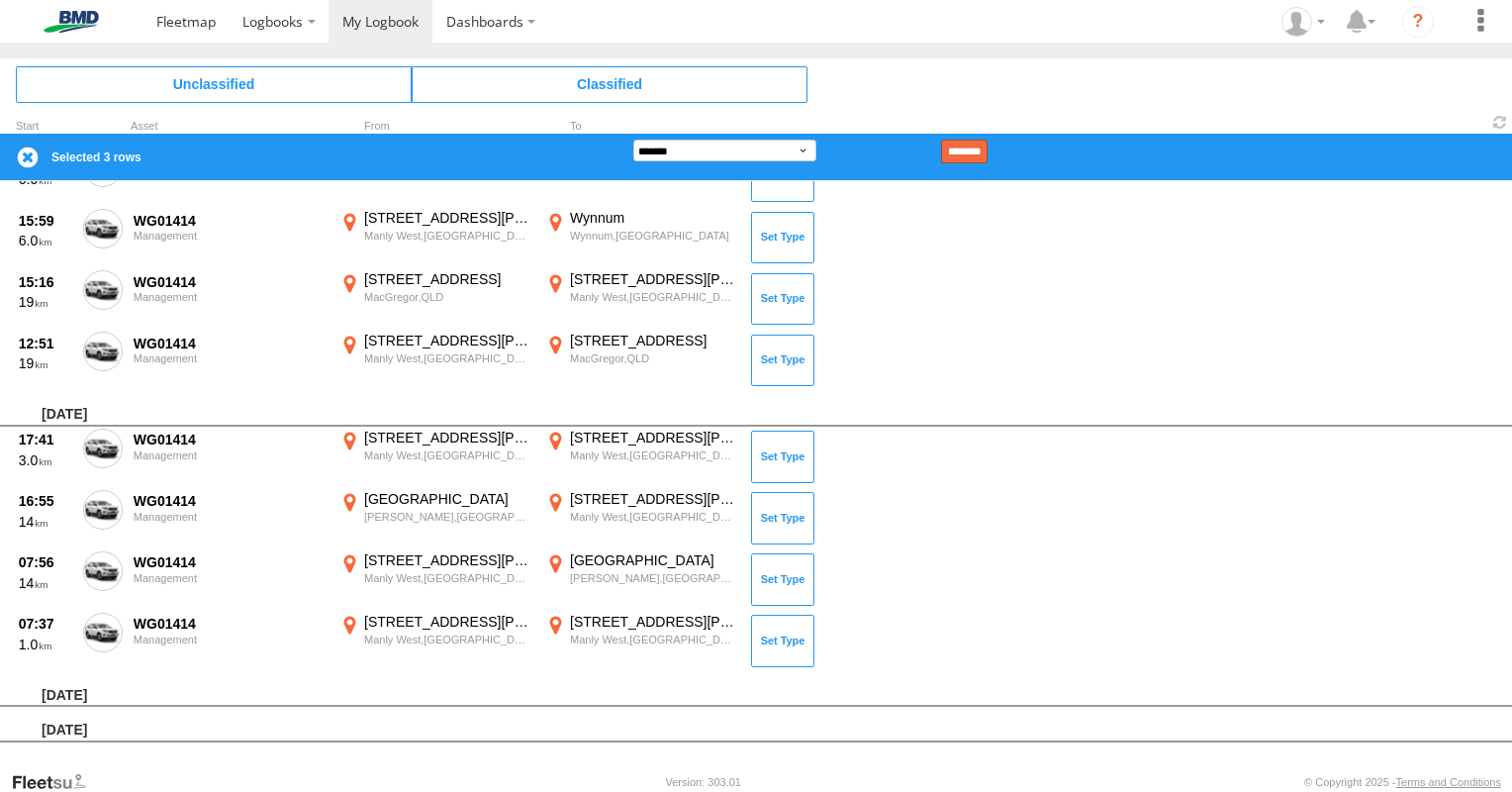 click on "********" at bounding box center (964, 151) 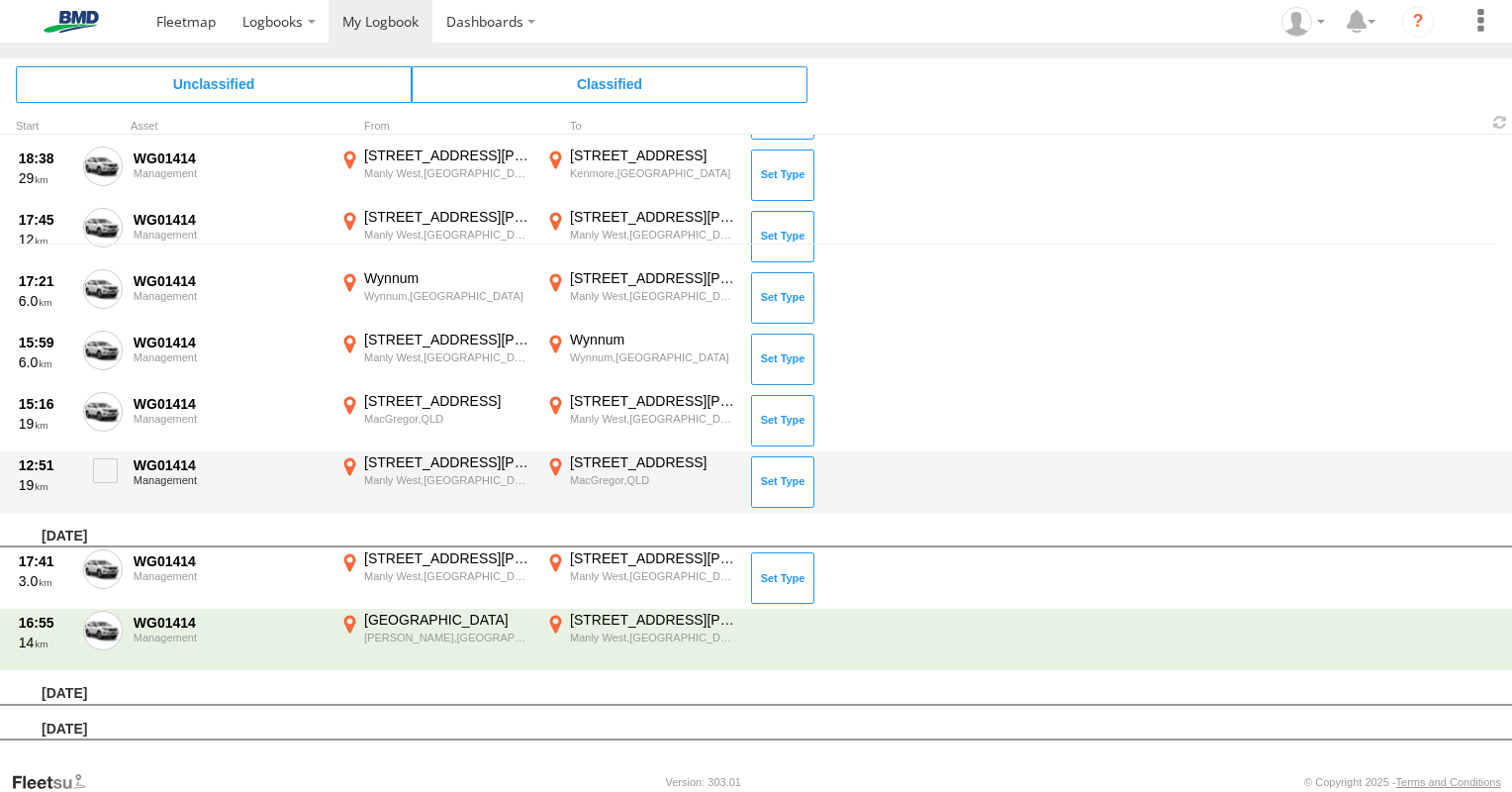scroll, scrollTop: 463, scrollLeft: 0, axis: vertical 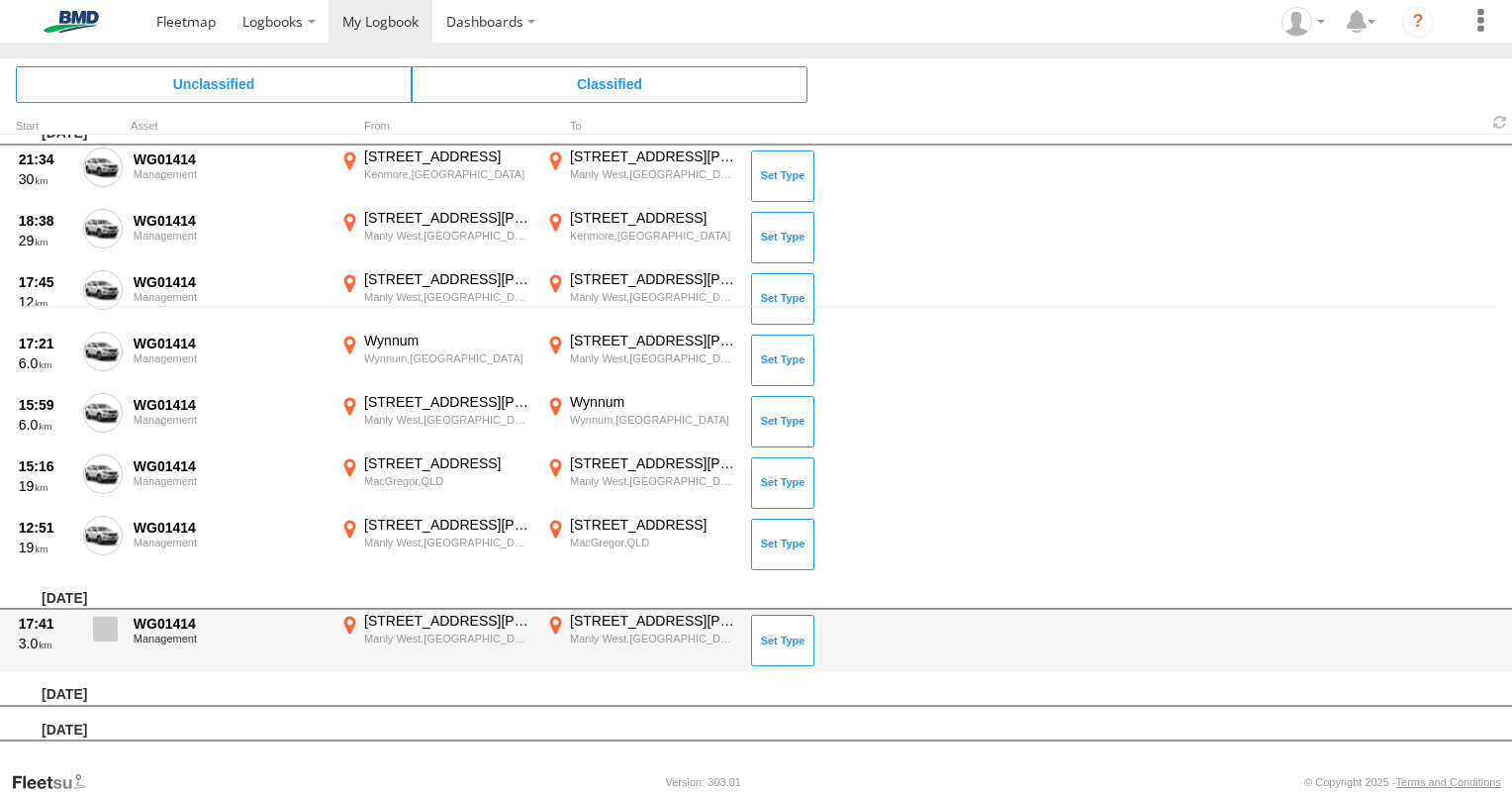 click at bounding box center [105, 629] 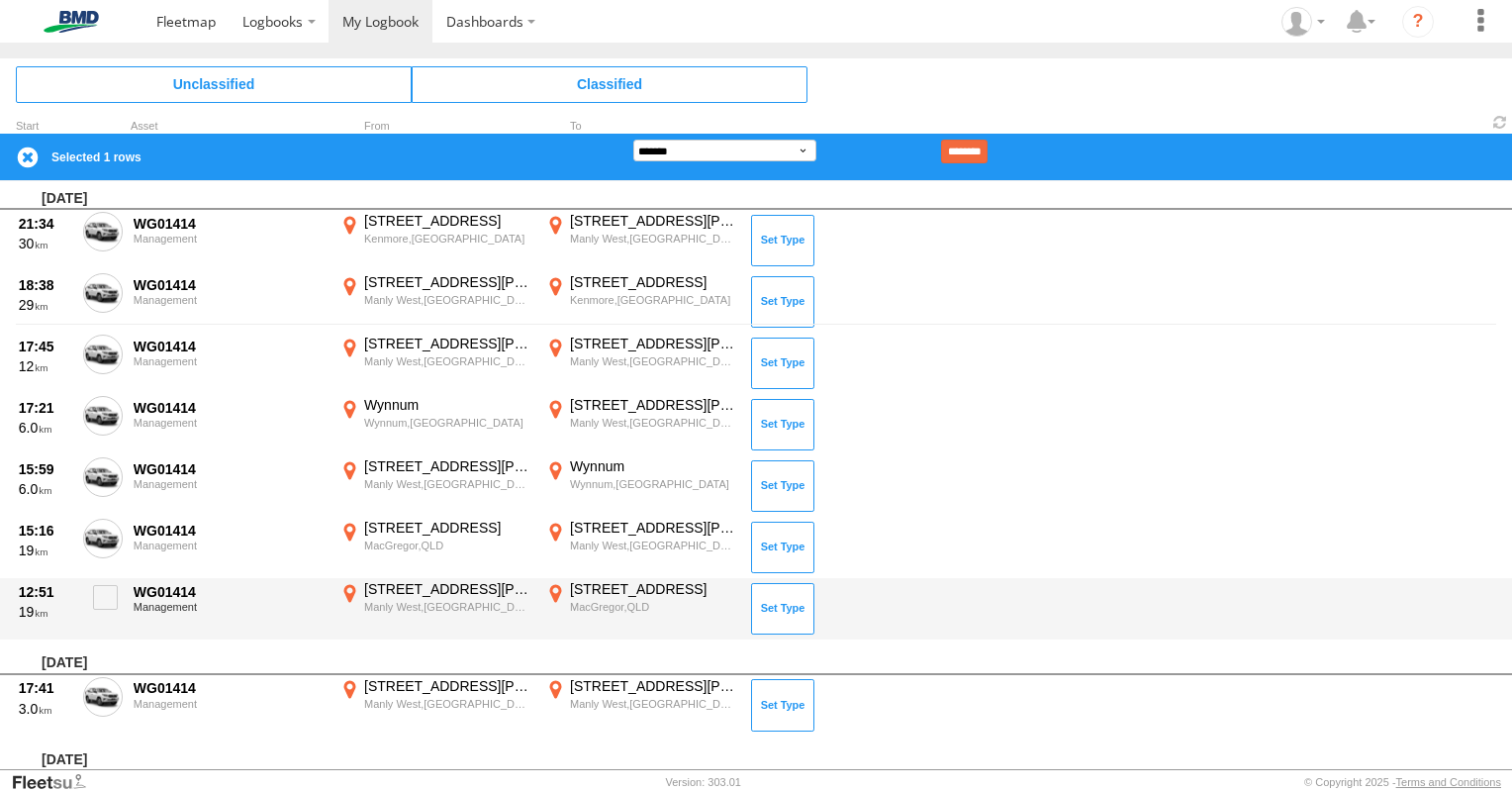 scroll, scrollTop: 463, scrollLeft: 0, axis: vertical 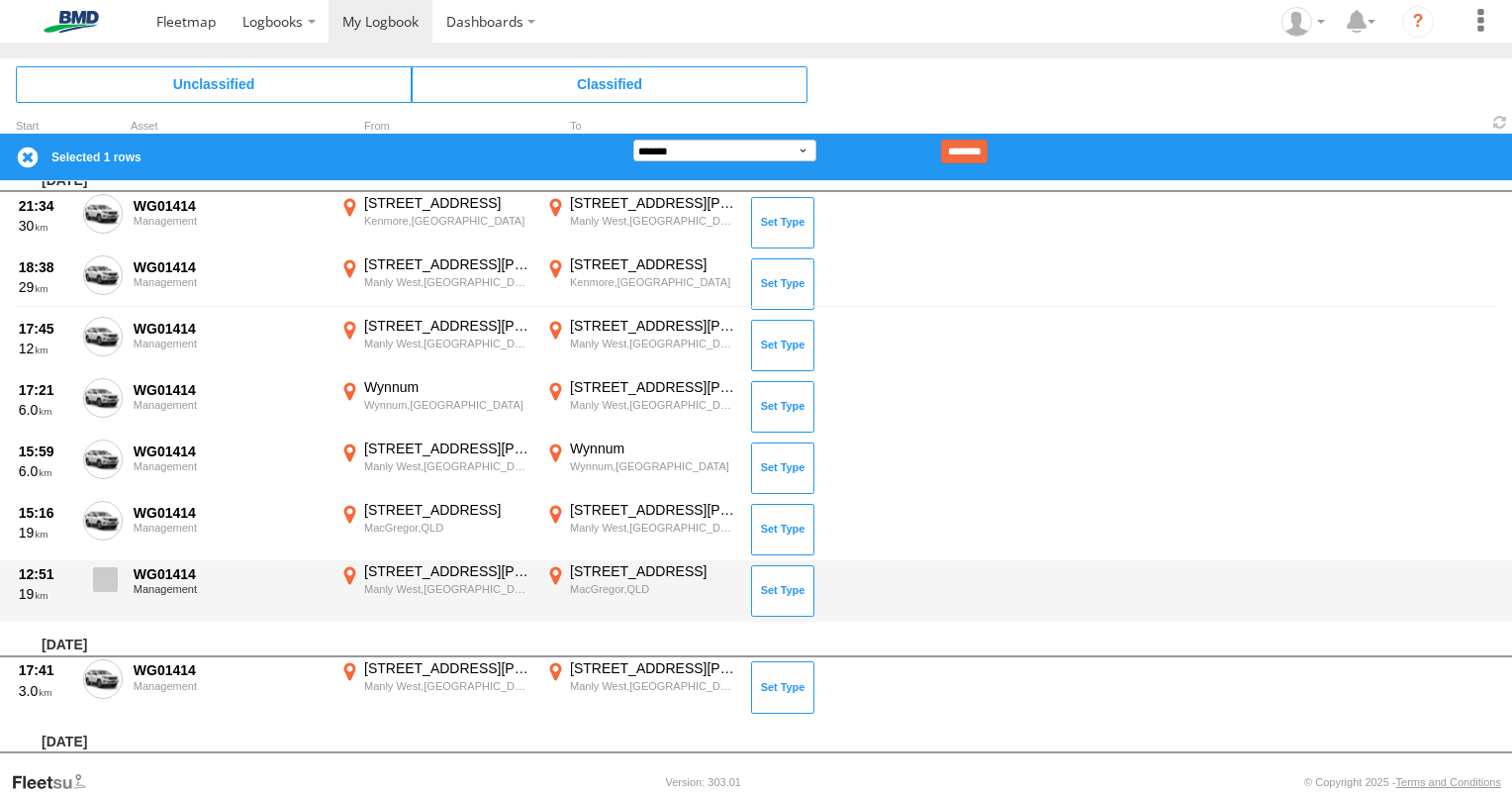 click at bounding box center (105, 579) 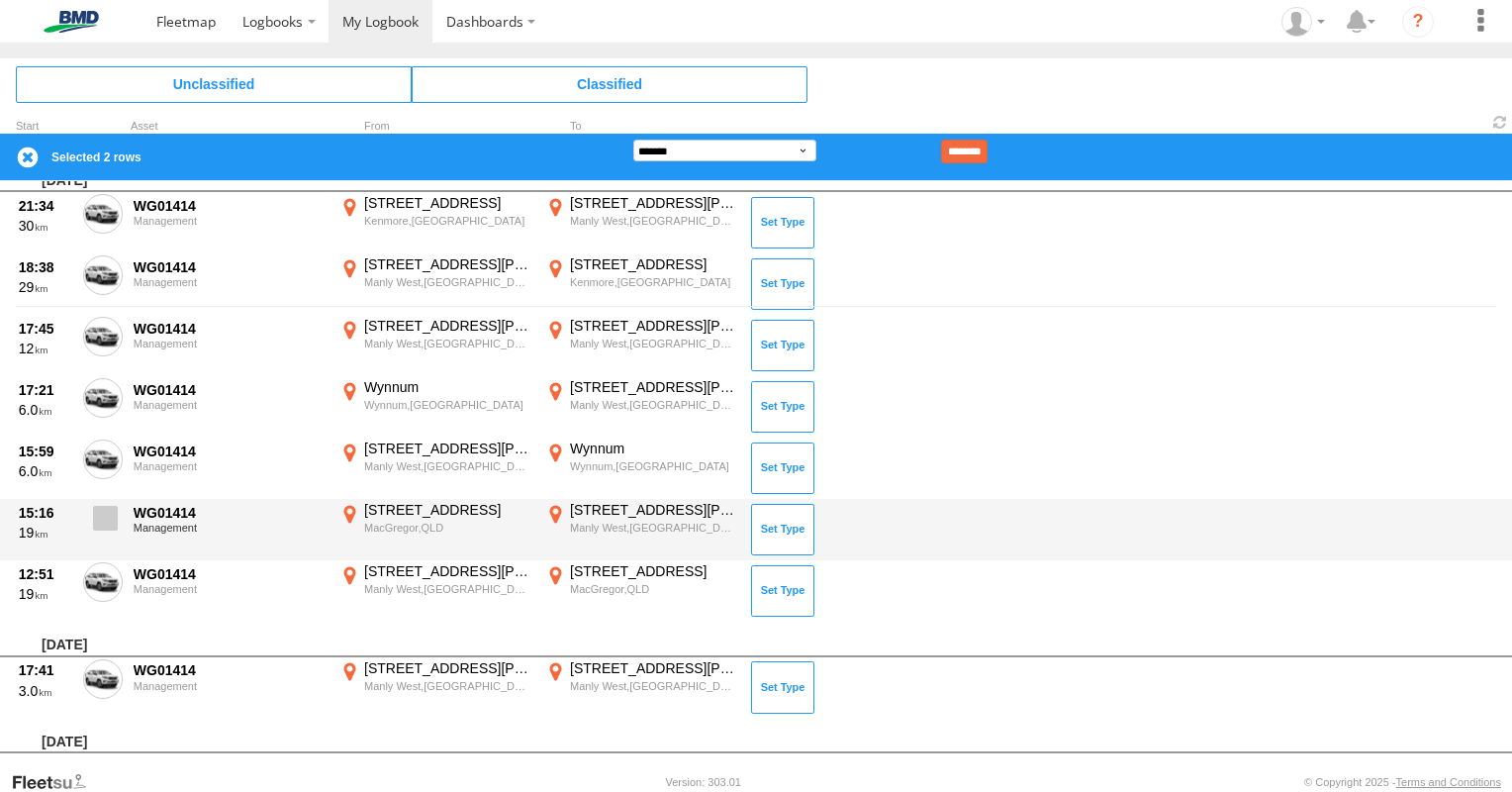 click at bounding box center [105, 518] 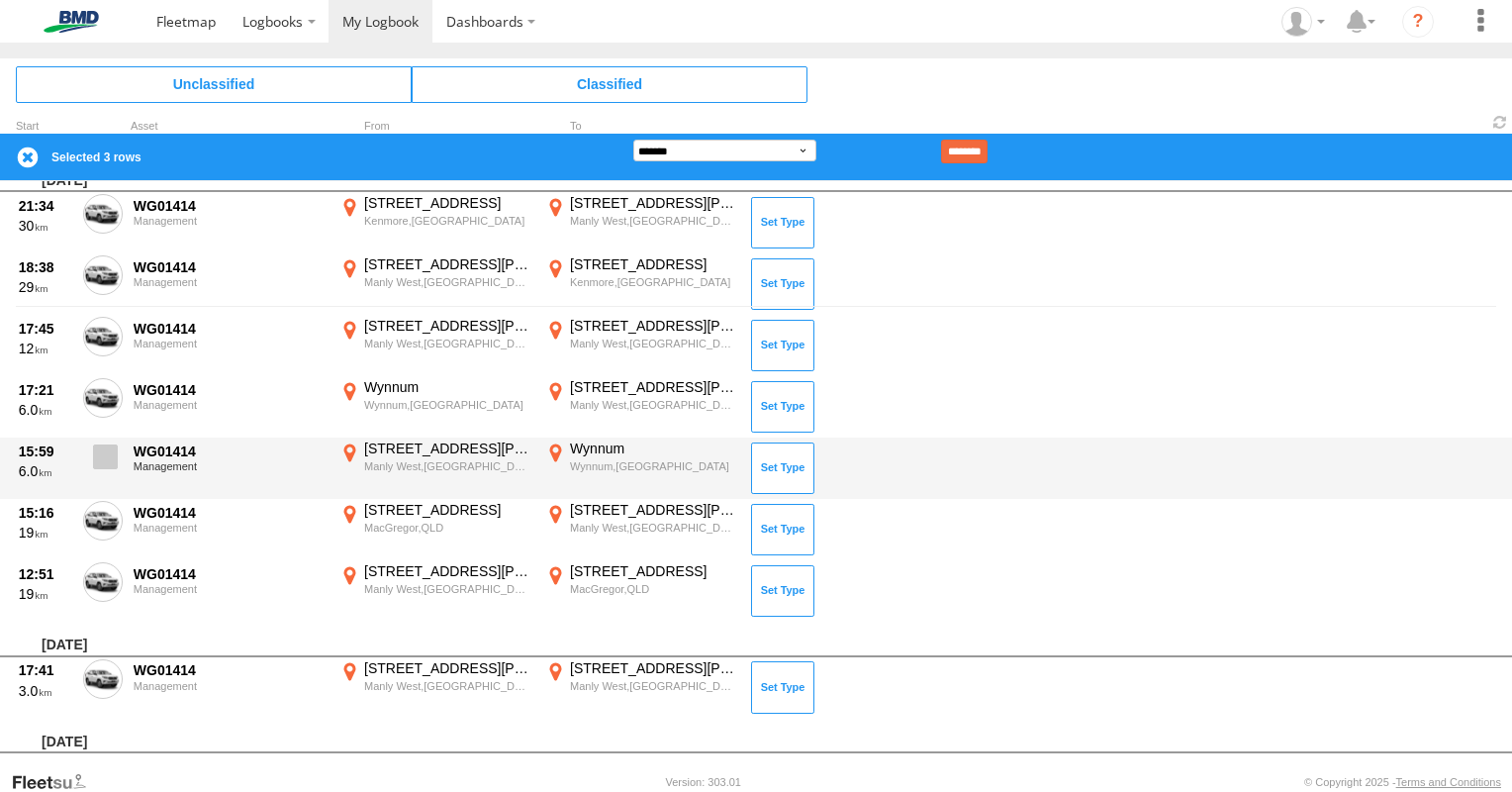 click at bounding box center [103, 462] 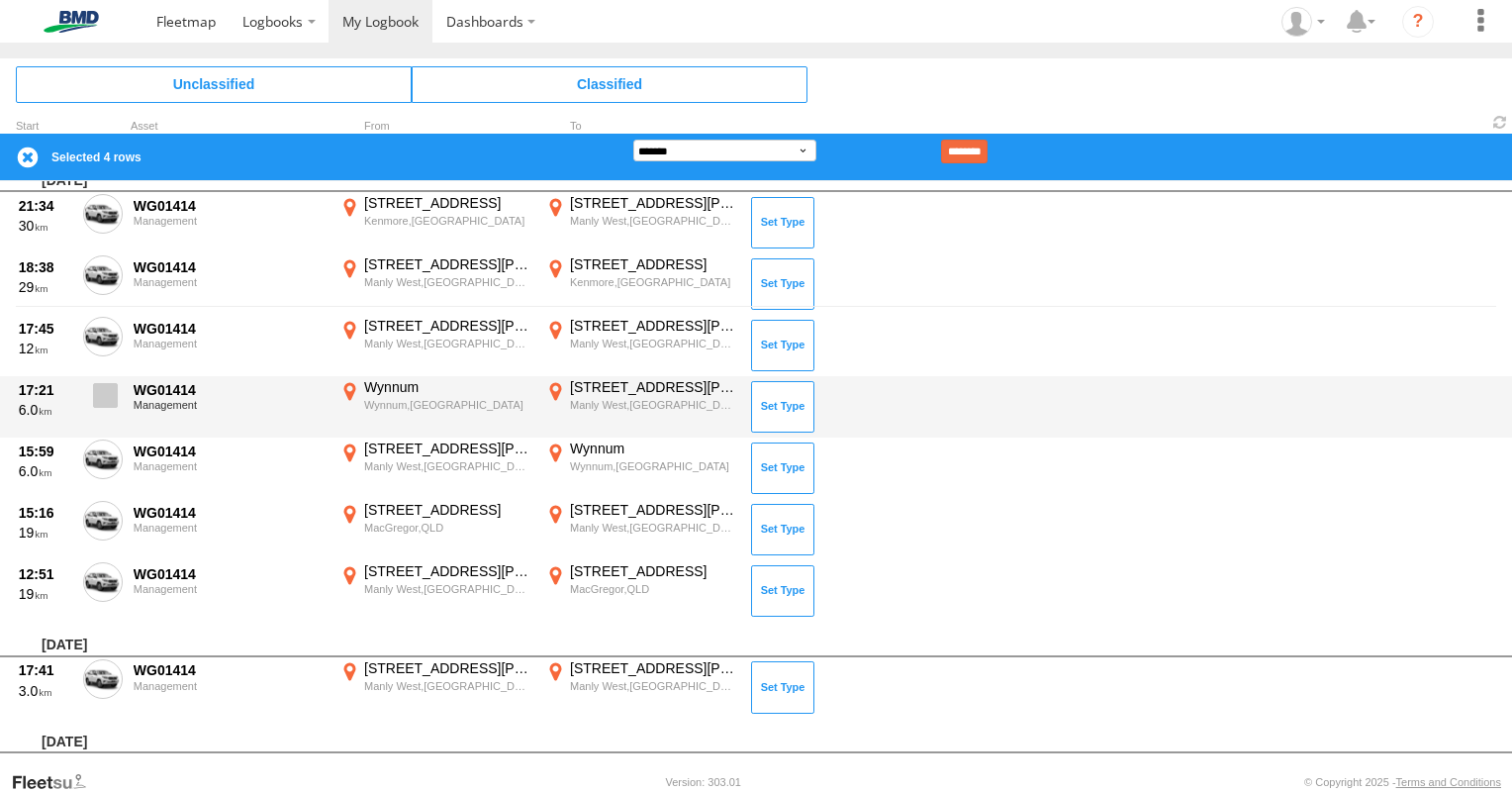 click at bounding box center [105, 395] 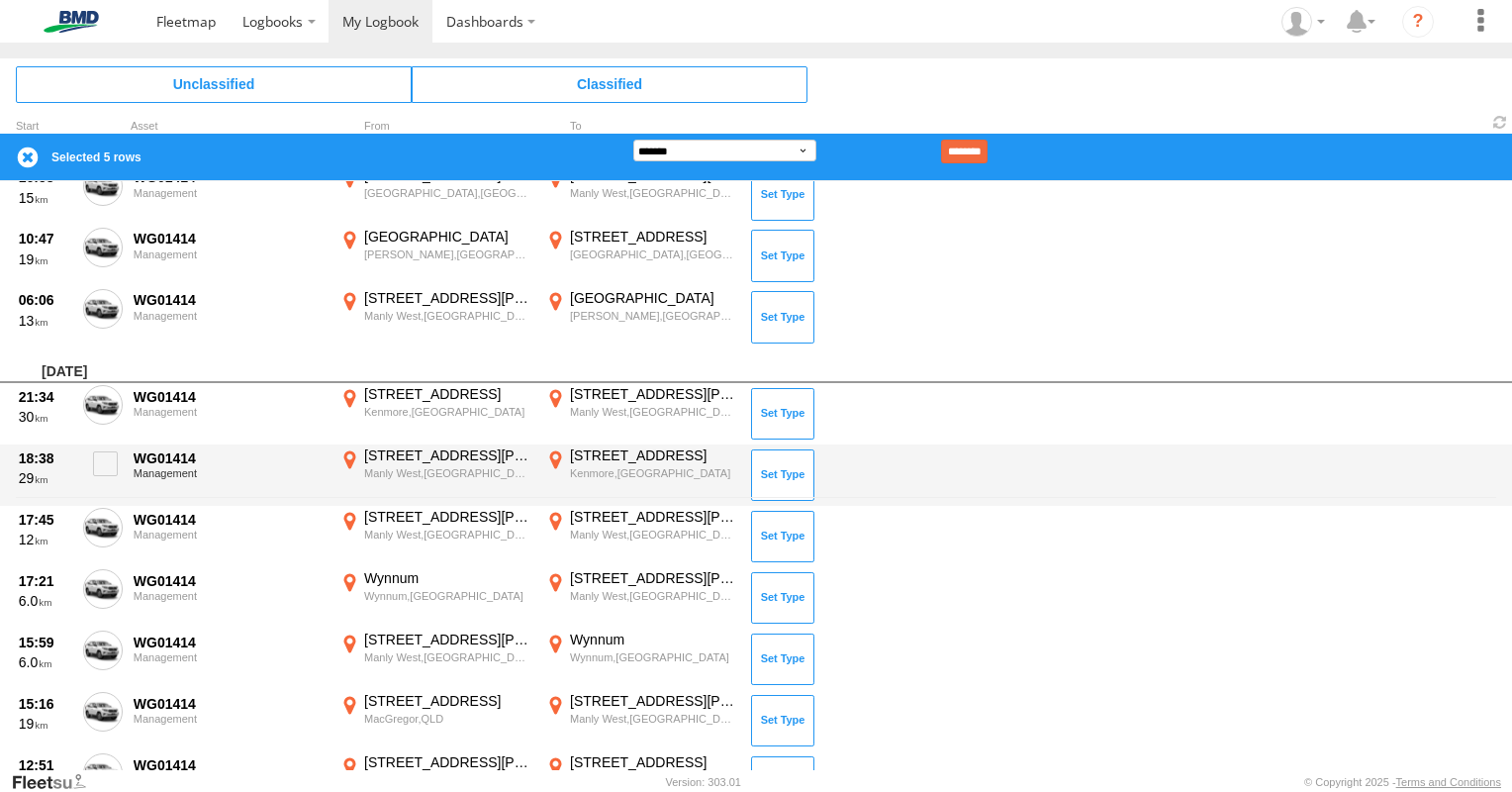 scroll, scrollTop: 265, scrollLeft: 0, axis: vertical 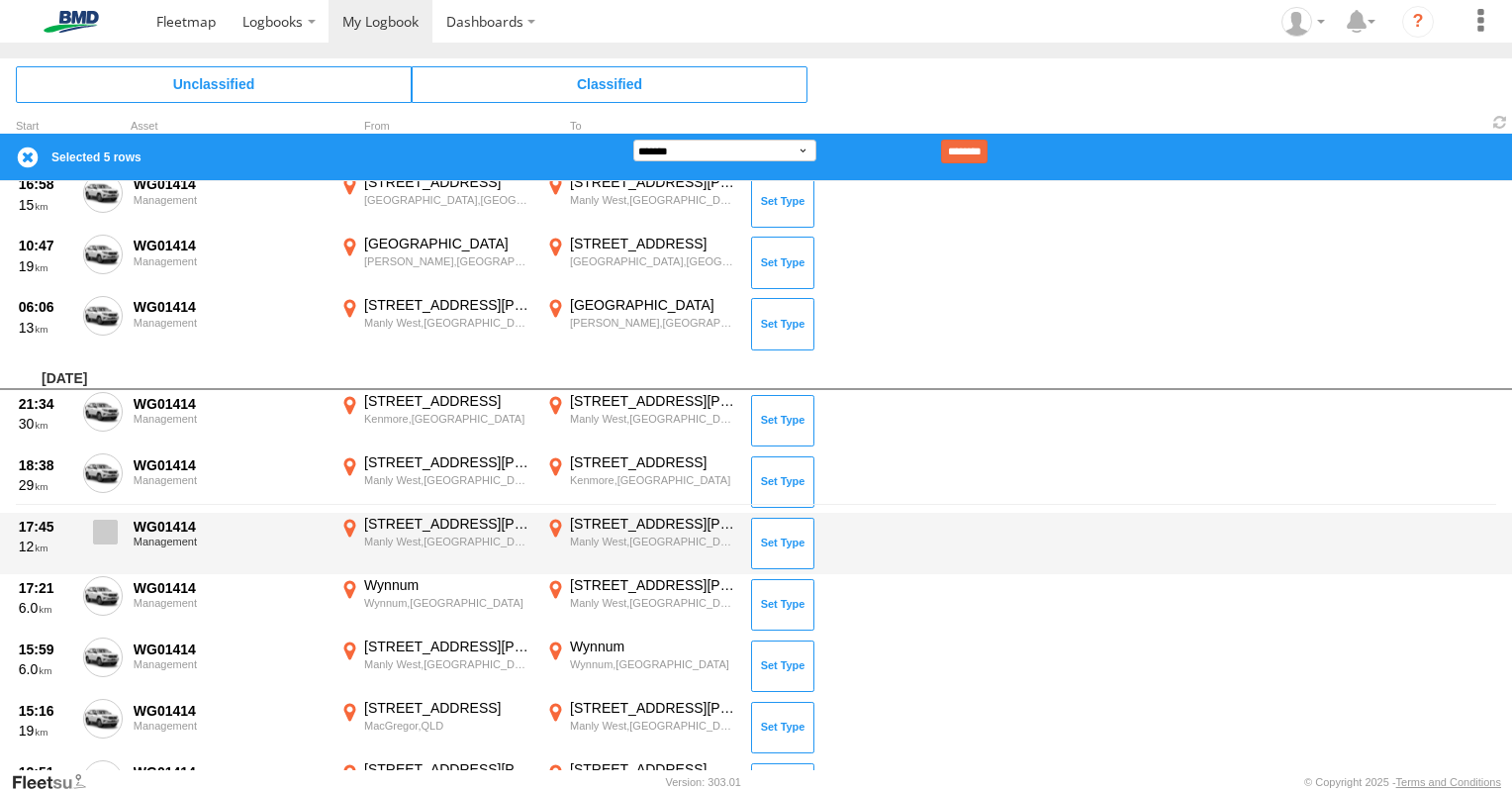 click at bounding box center [105, 532] 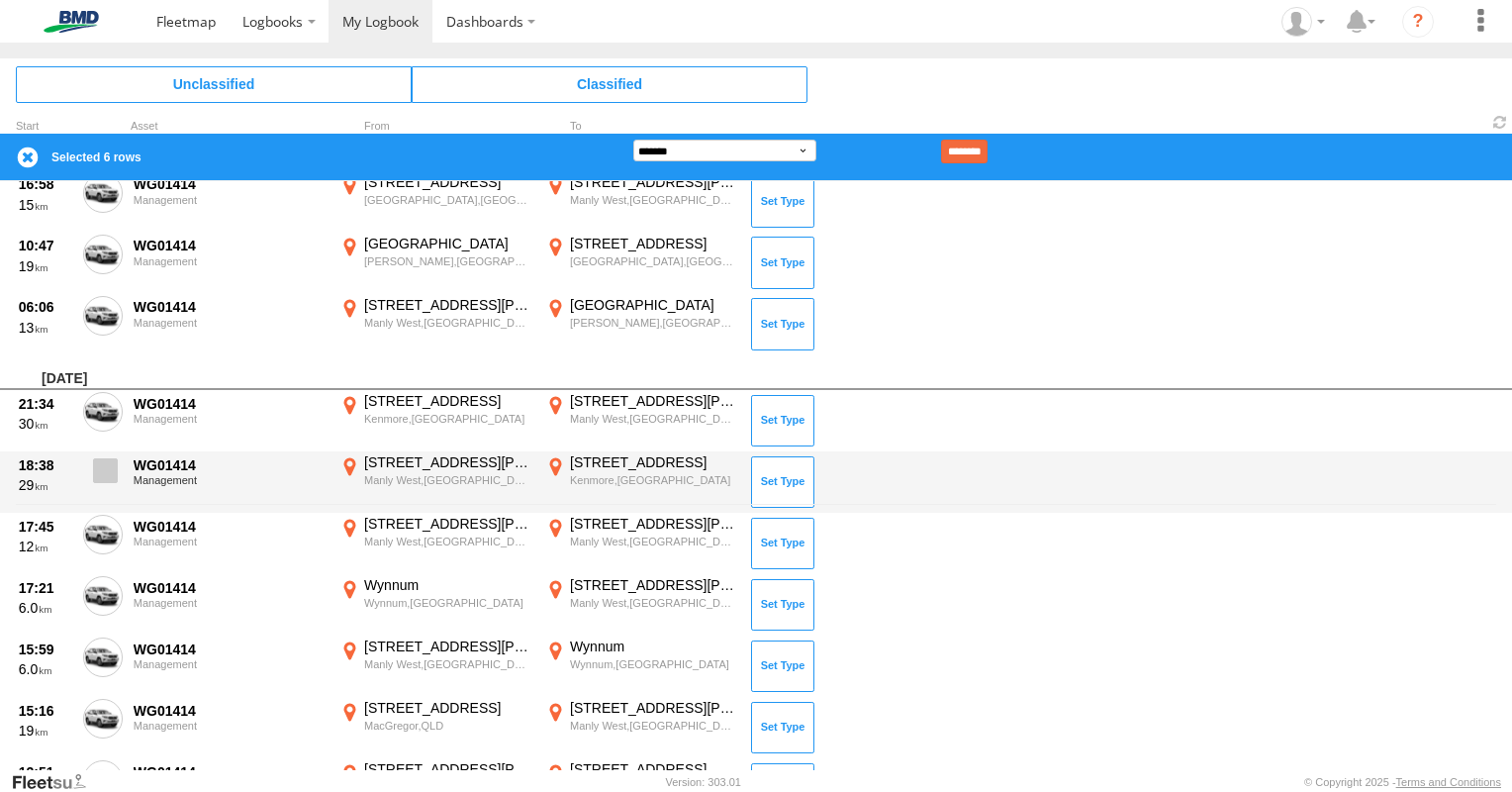 click at bounding box center (105, 470) 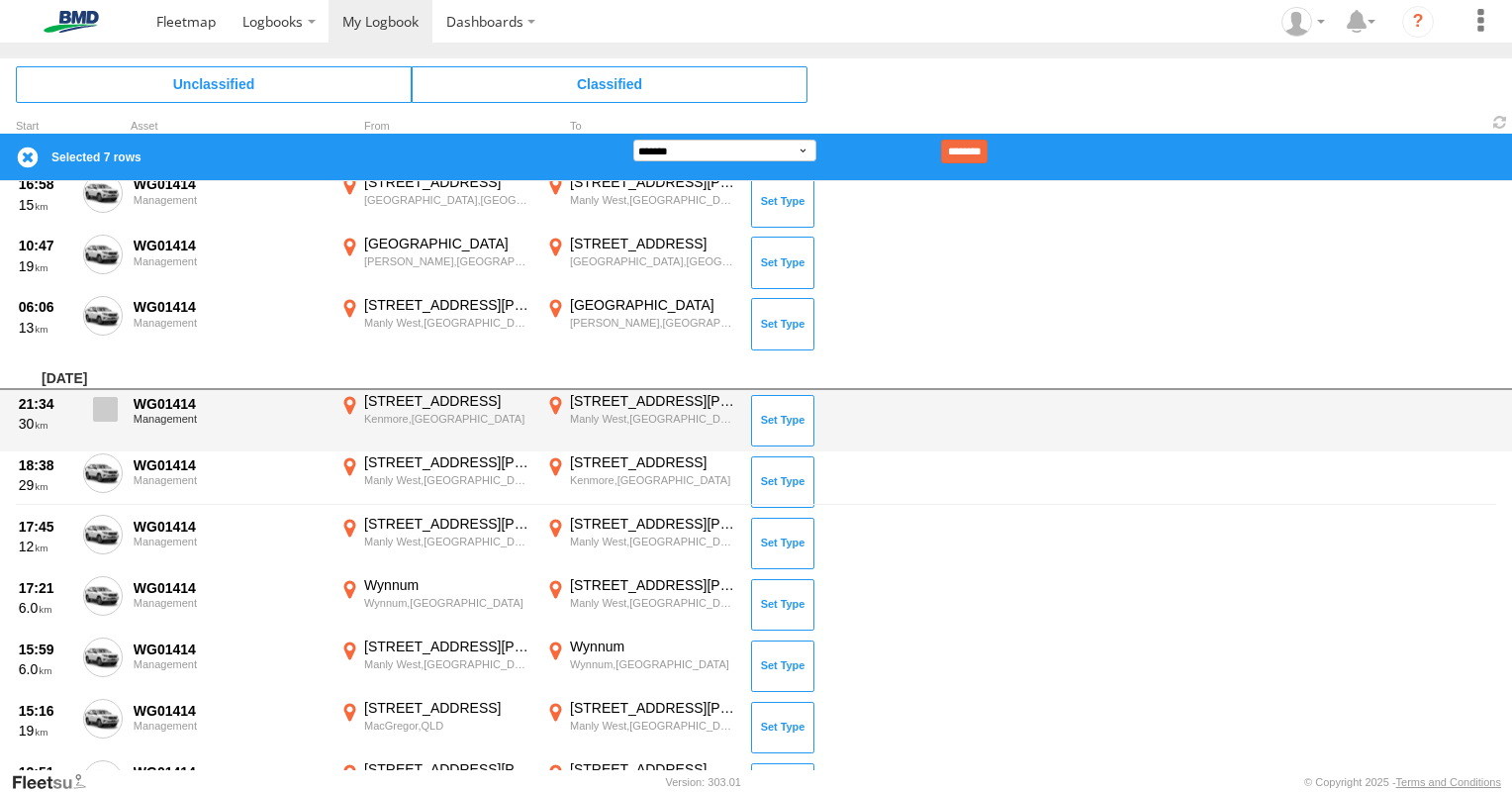 click at bounding box center [103, 415] 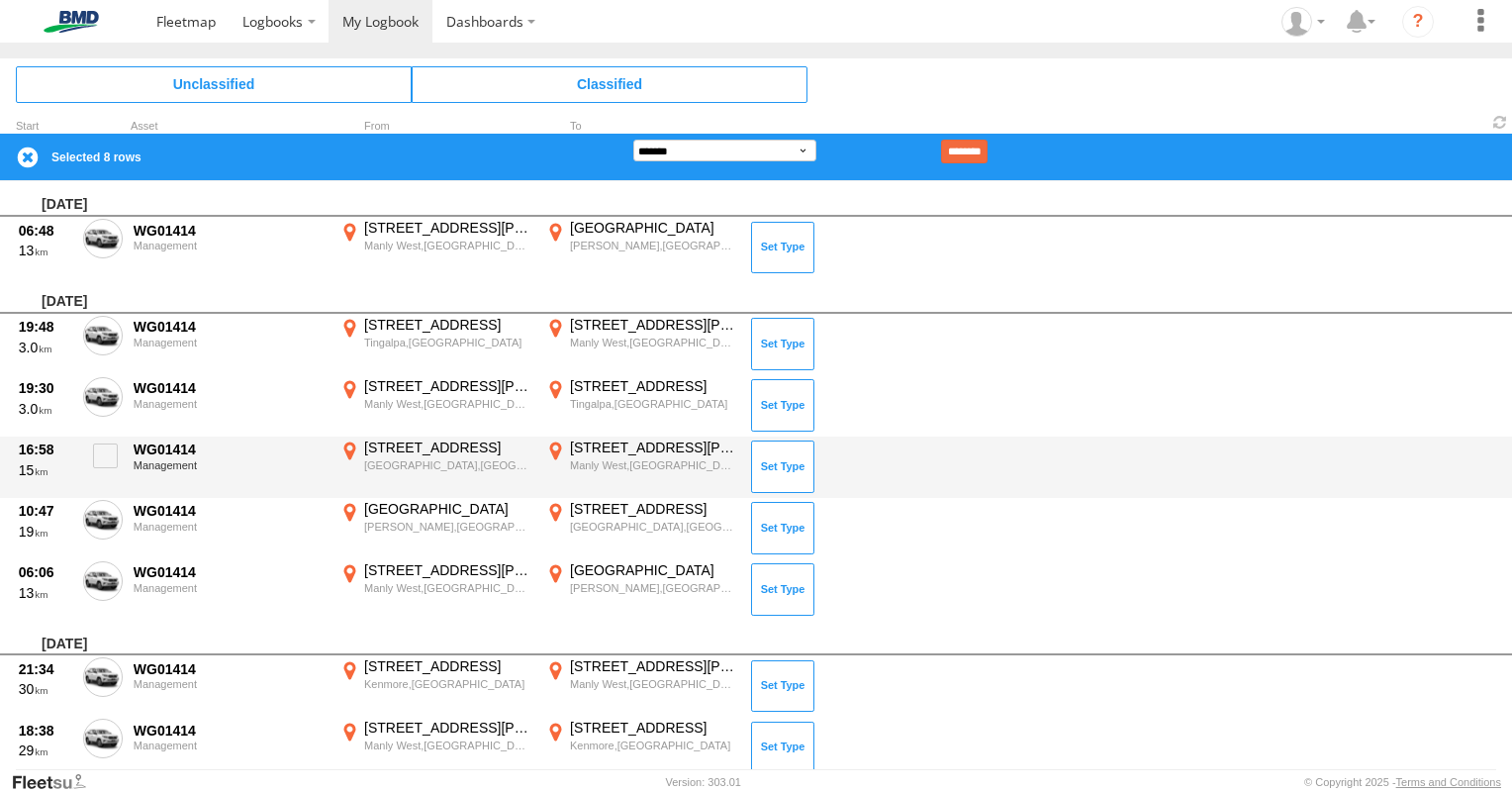 scroll, scrollTop: 0, scrollLeft: 0, axis: both 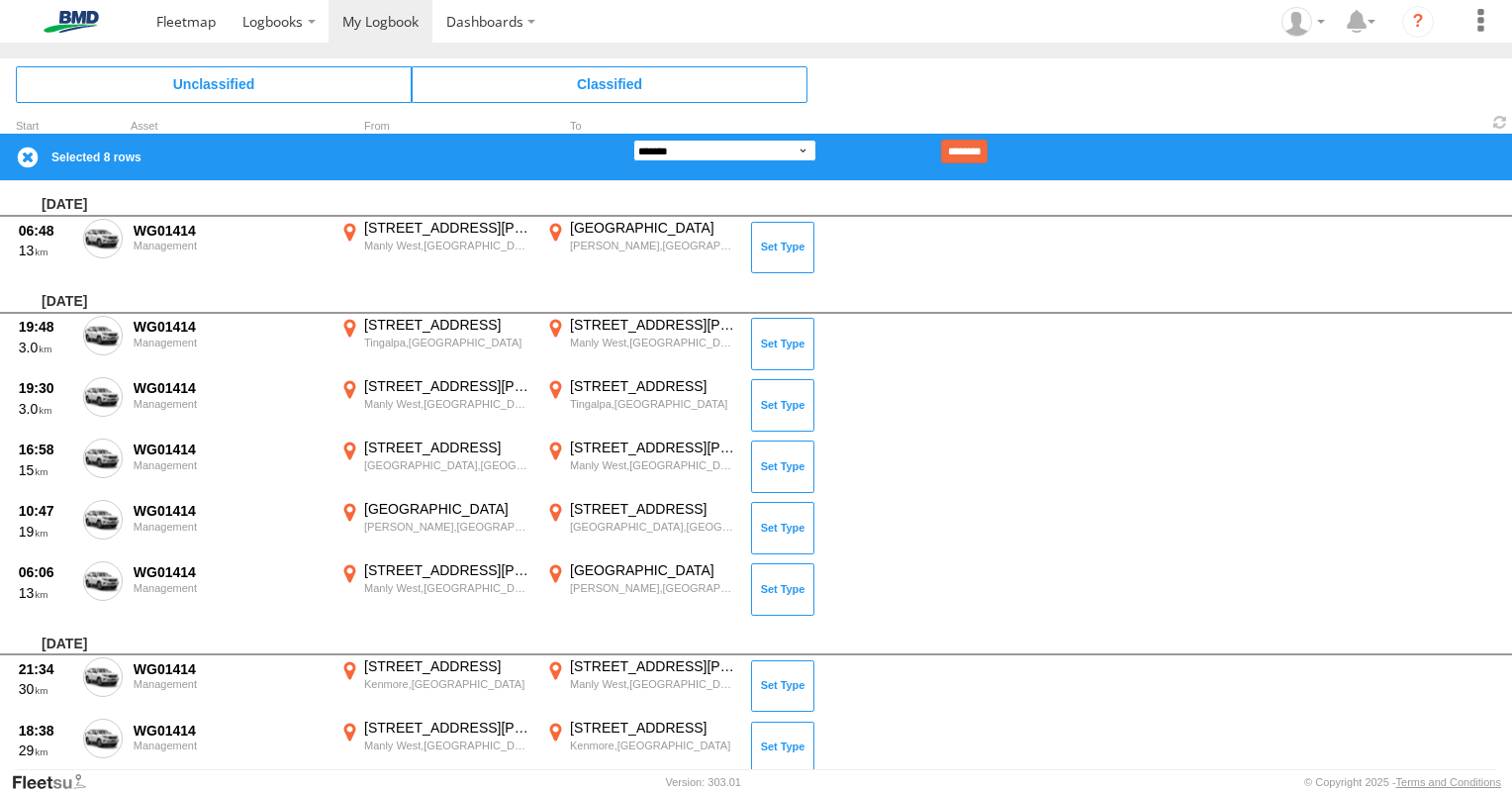 click on "**********" at bounding box center (724, 150) 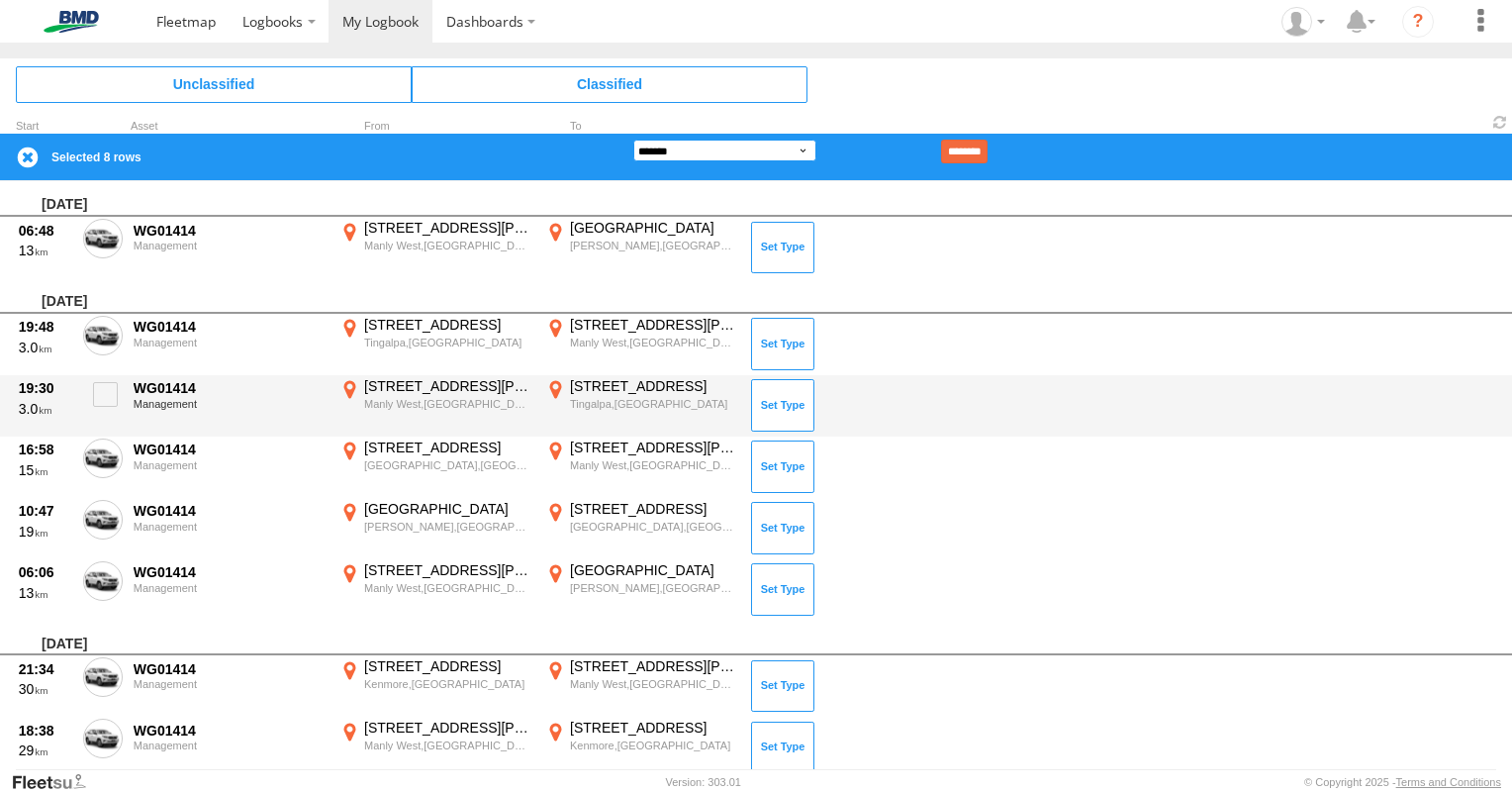 click on "**********" at bounding box center (724, 150) 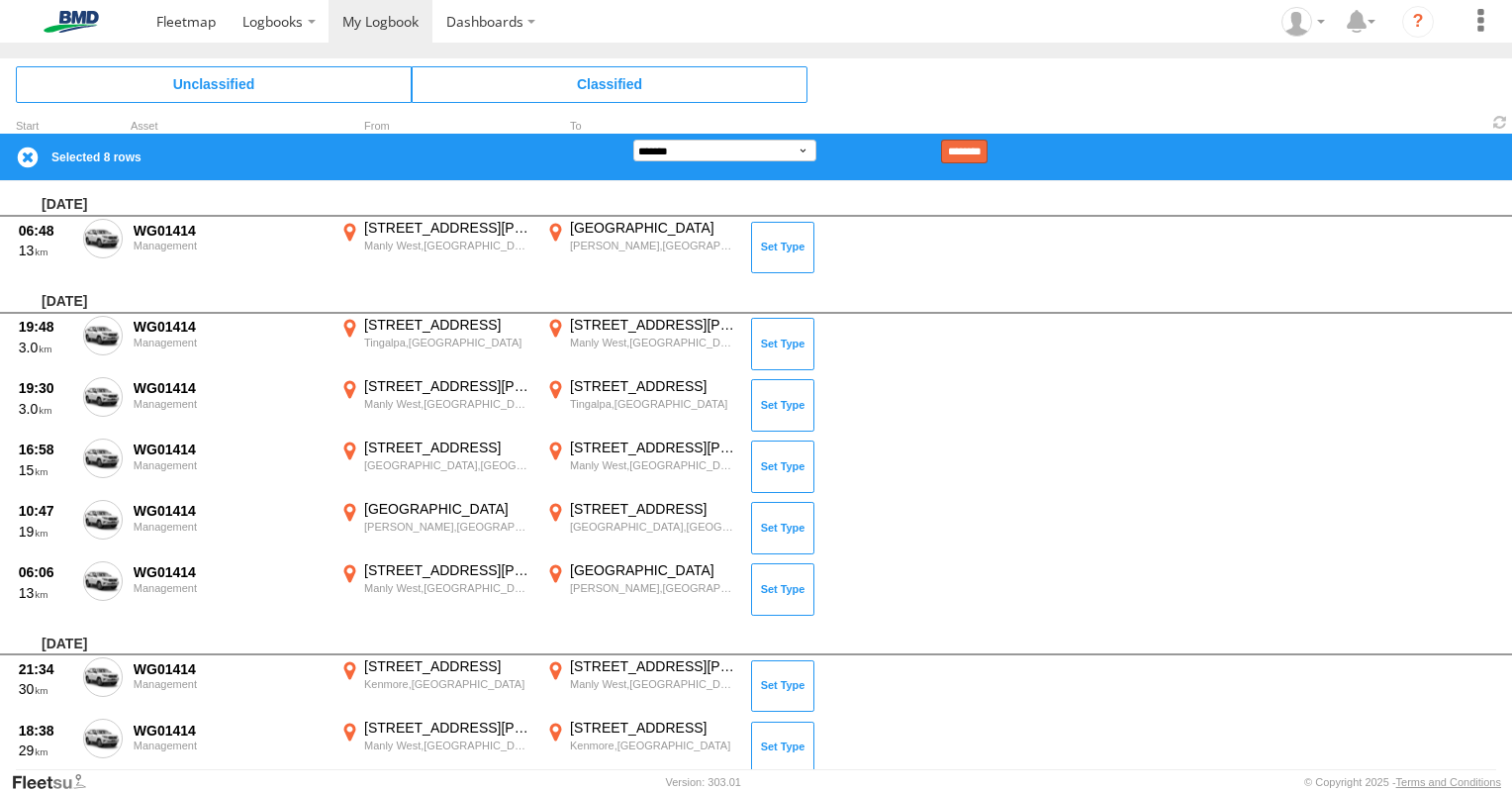 click on "********" at bounding box center [964, 151] 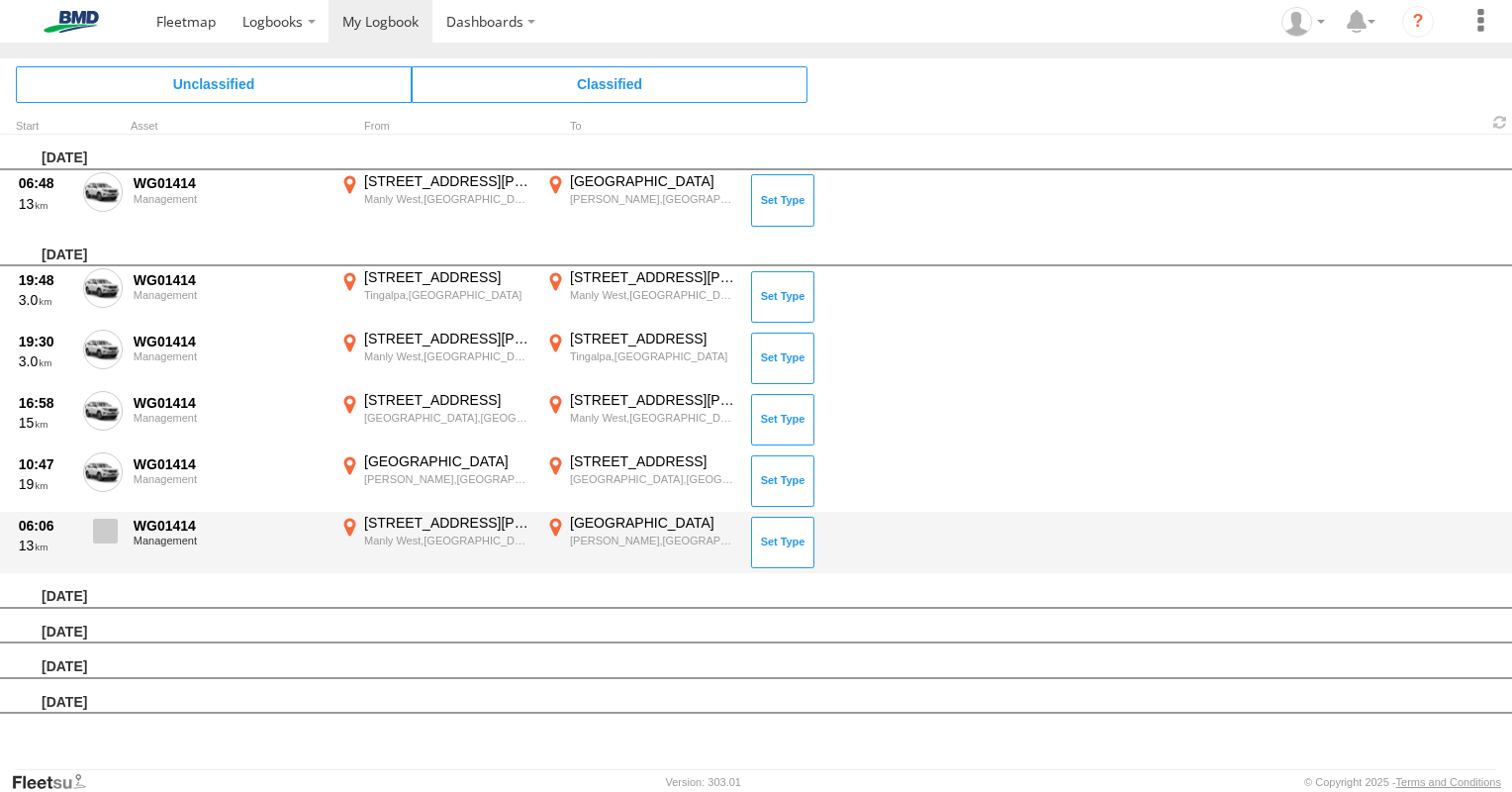click at bounding box center (105, 531) 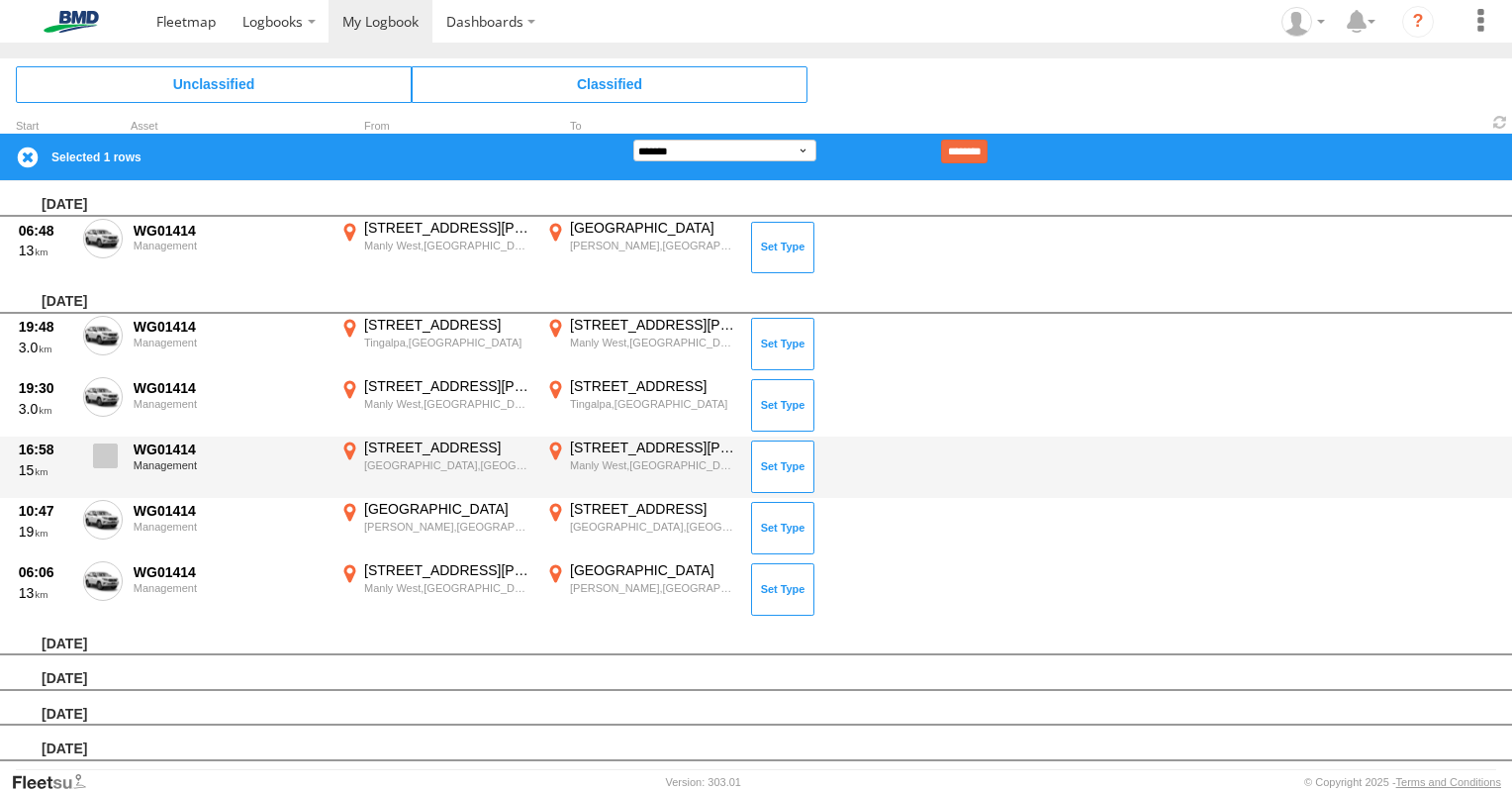 click at bounding box center [105, 455] 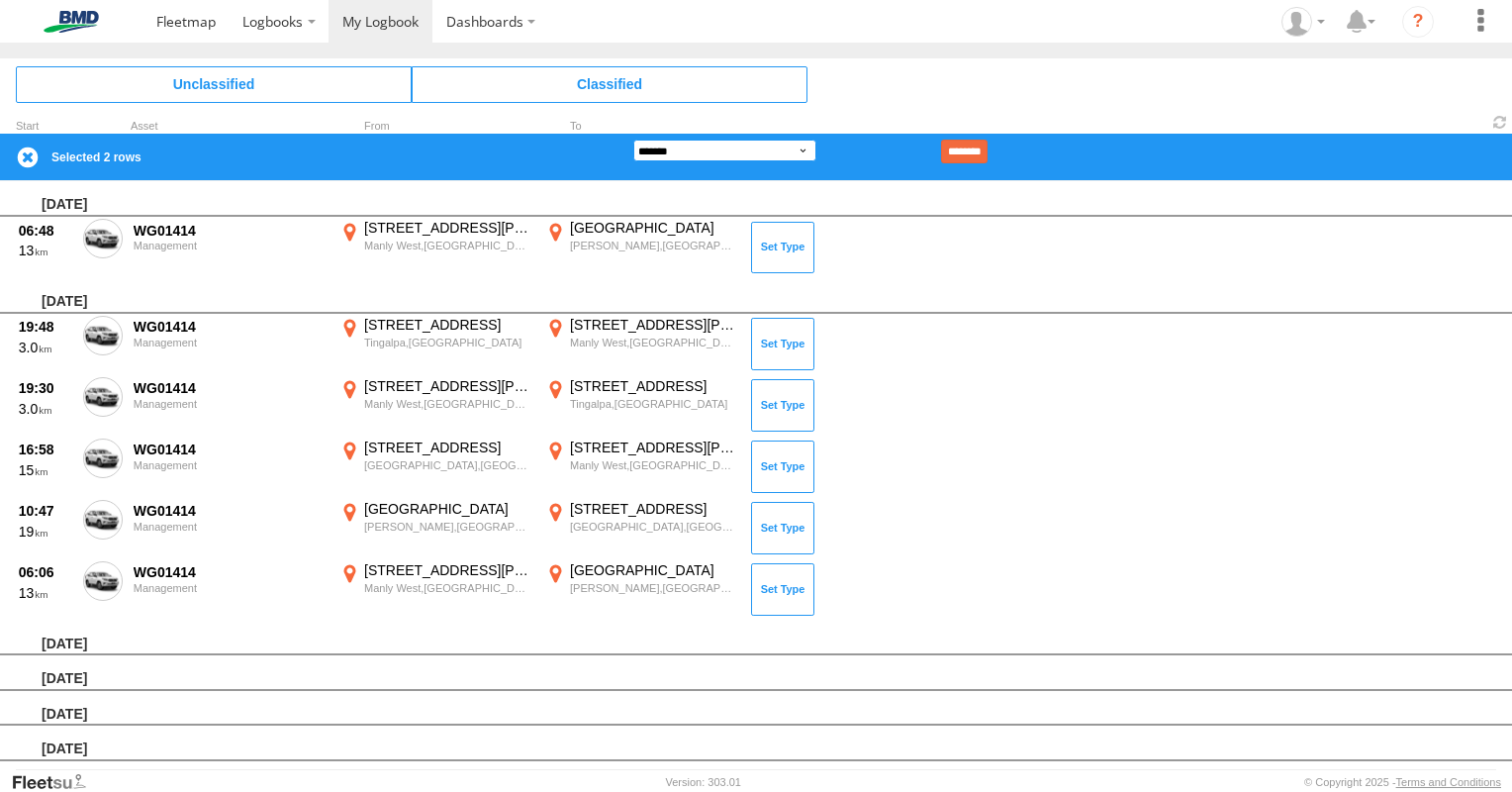 click on "**********" at bounding box center (724, 150) 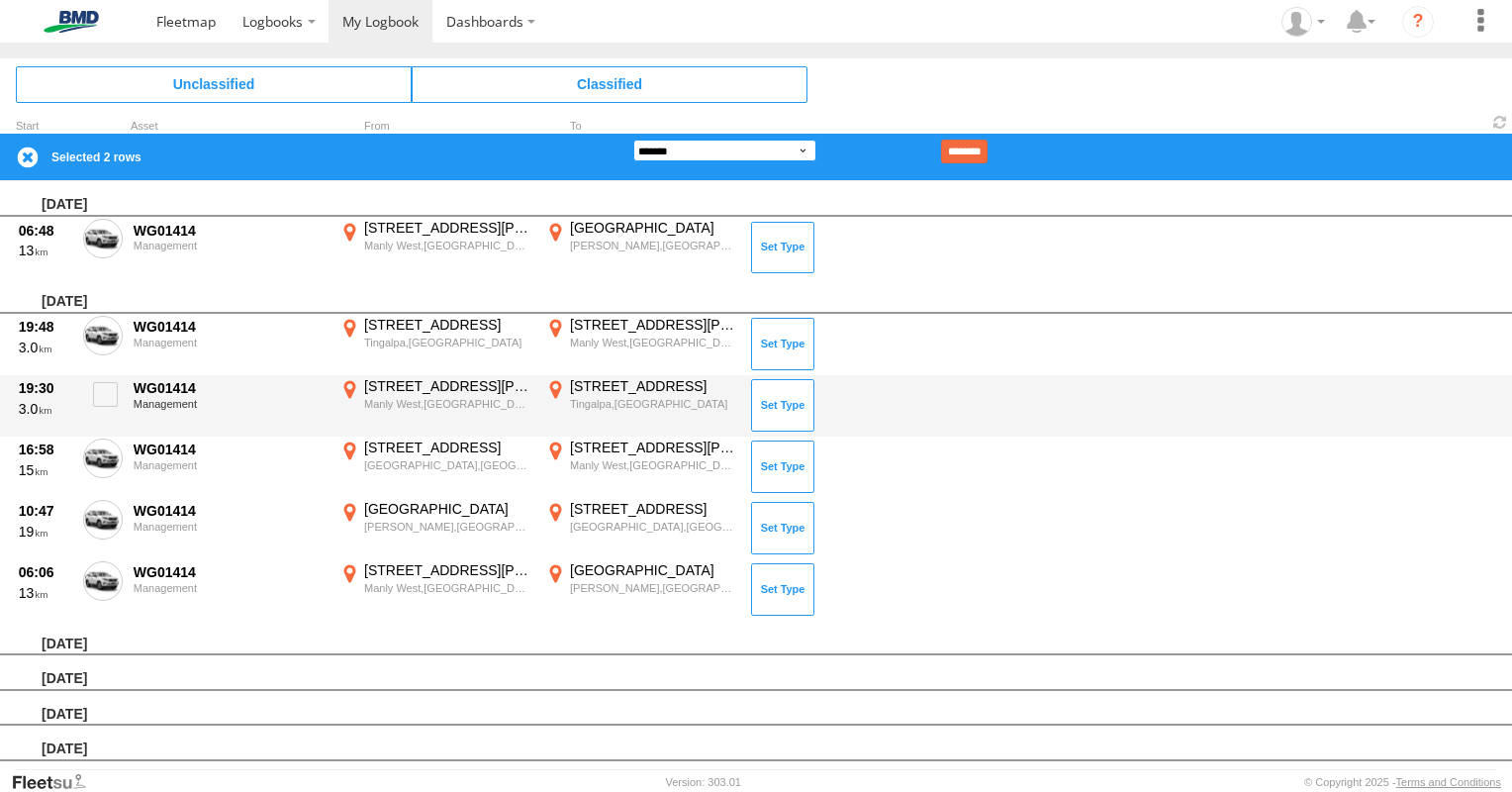 click on "**********" at bounding box center [724, 150] 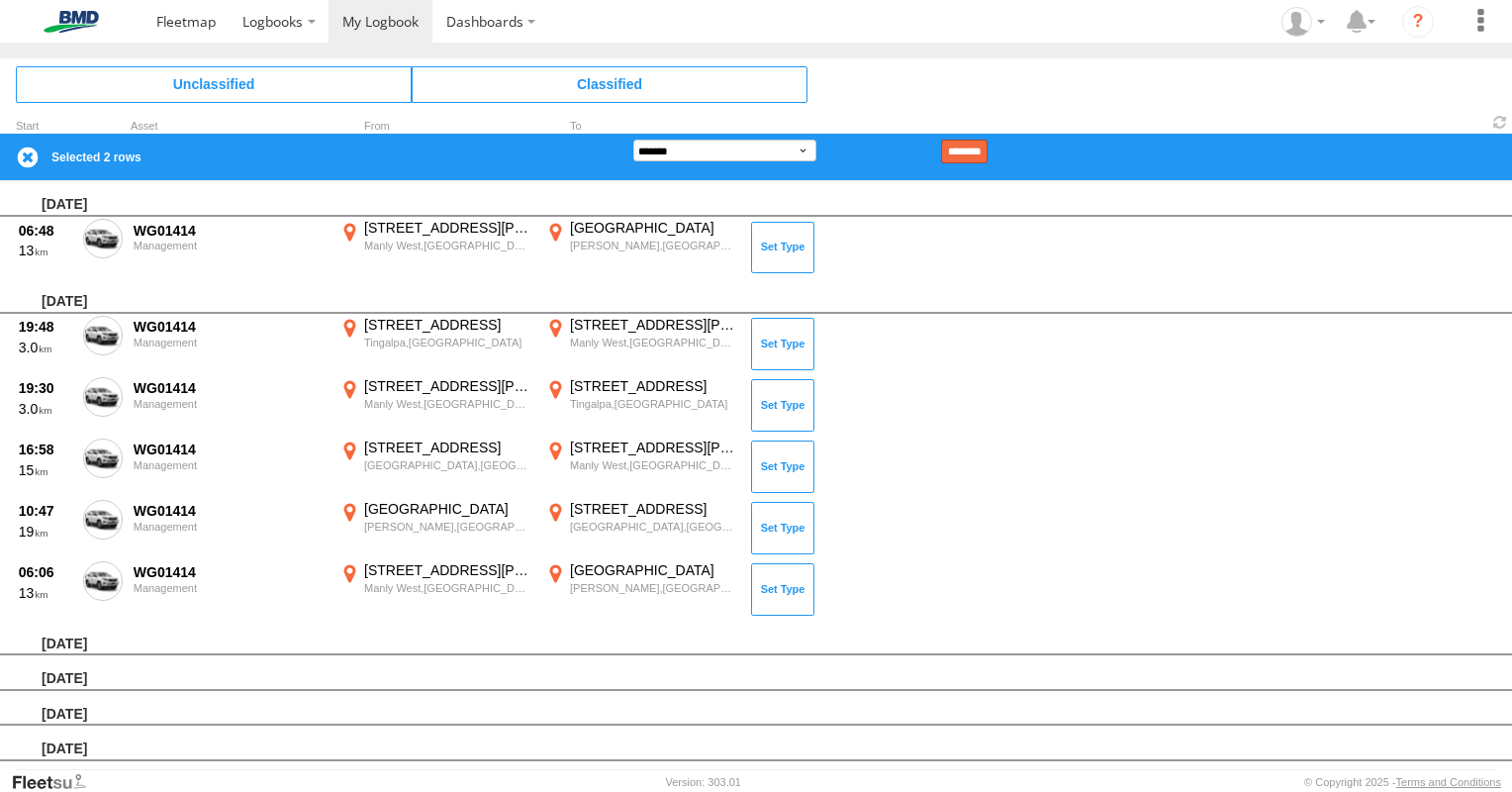 click on "********" at bounding box center (964, 151) 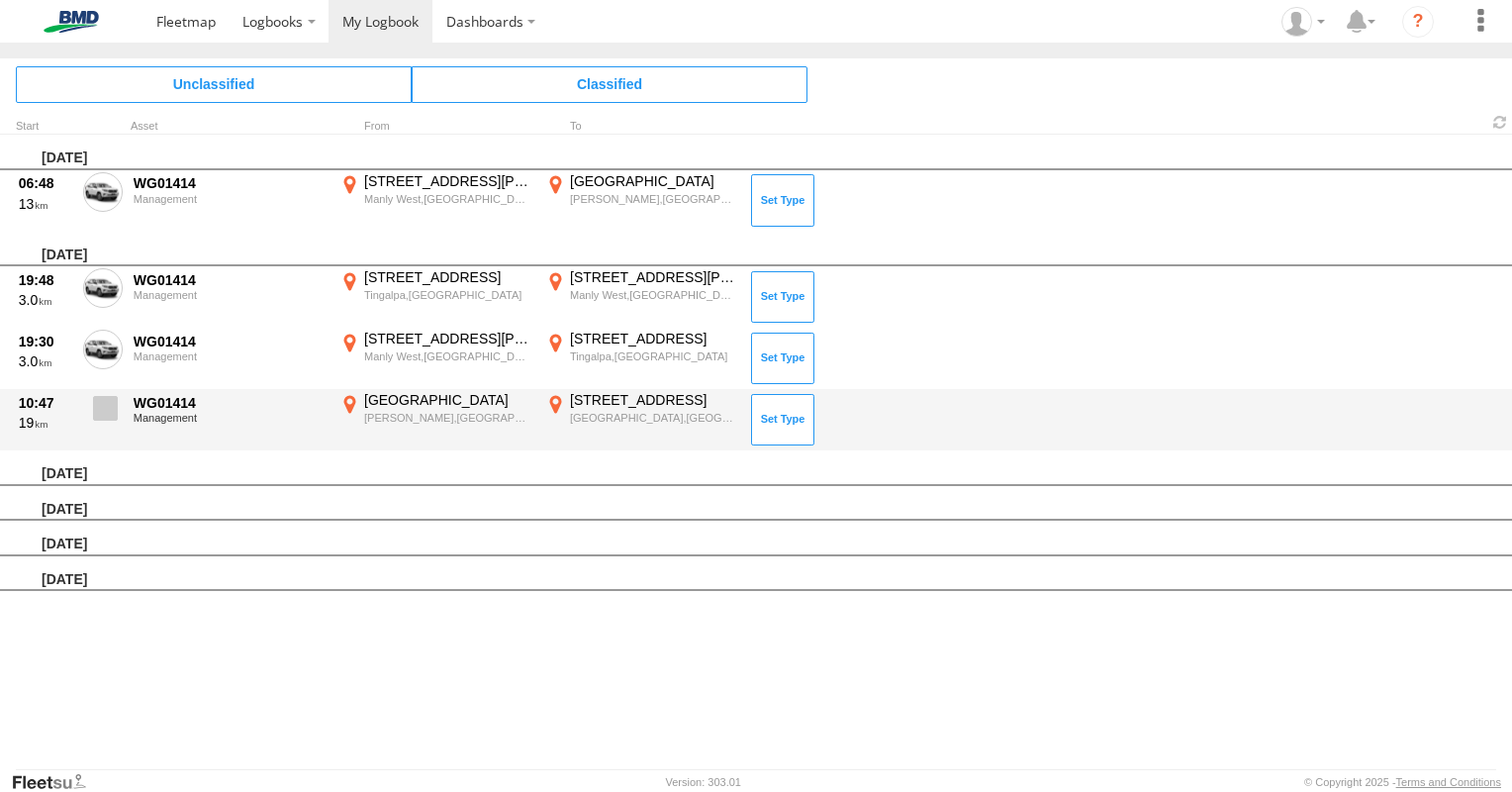 click at bounding box center [105, 408] 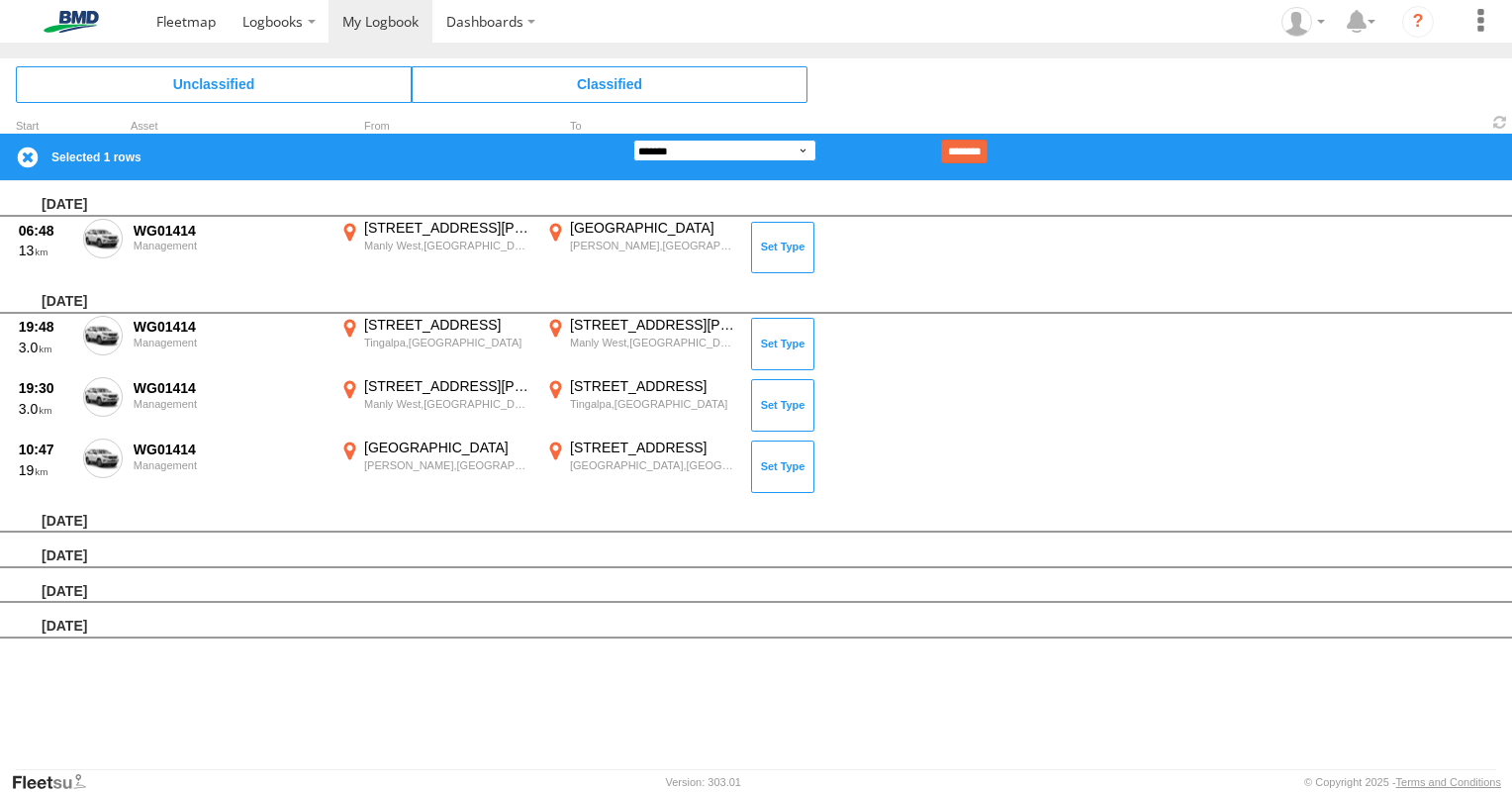 click on "**********" at bounding box center (724, 150) 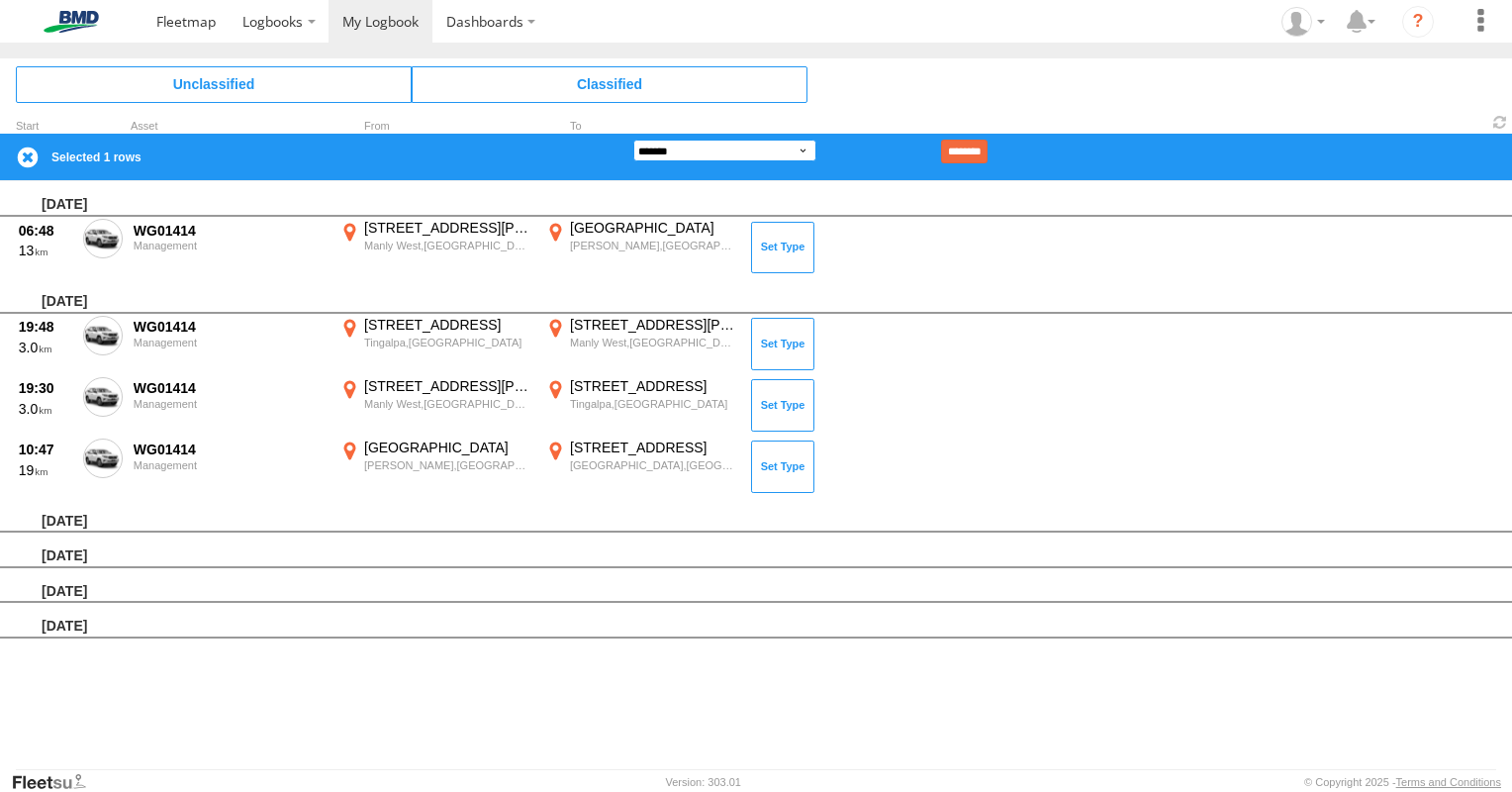 click on "**********" at bounding box center (724, 150) 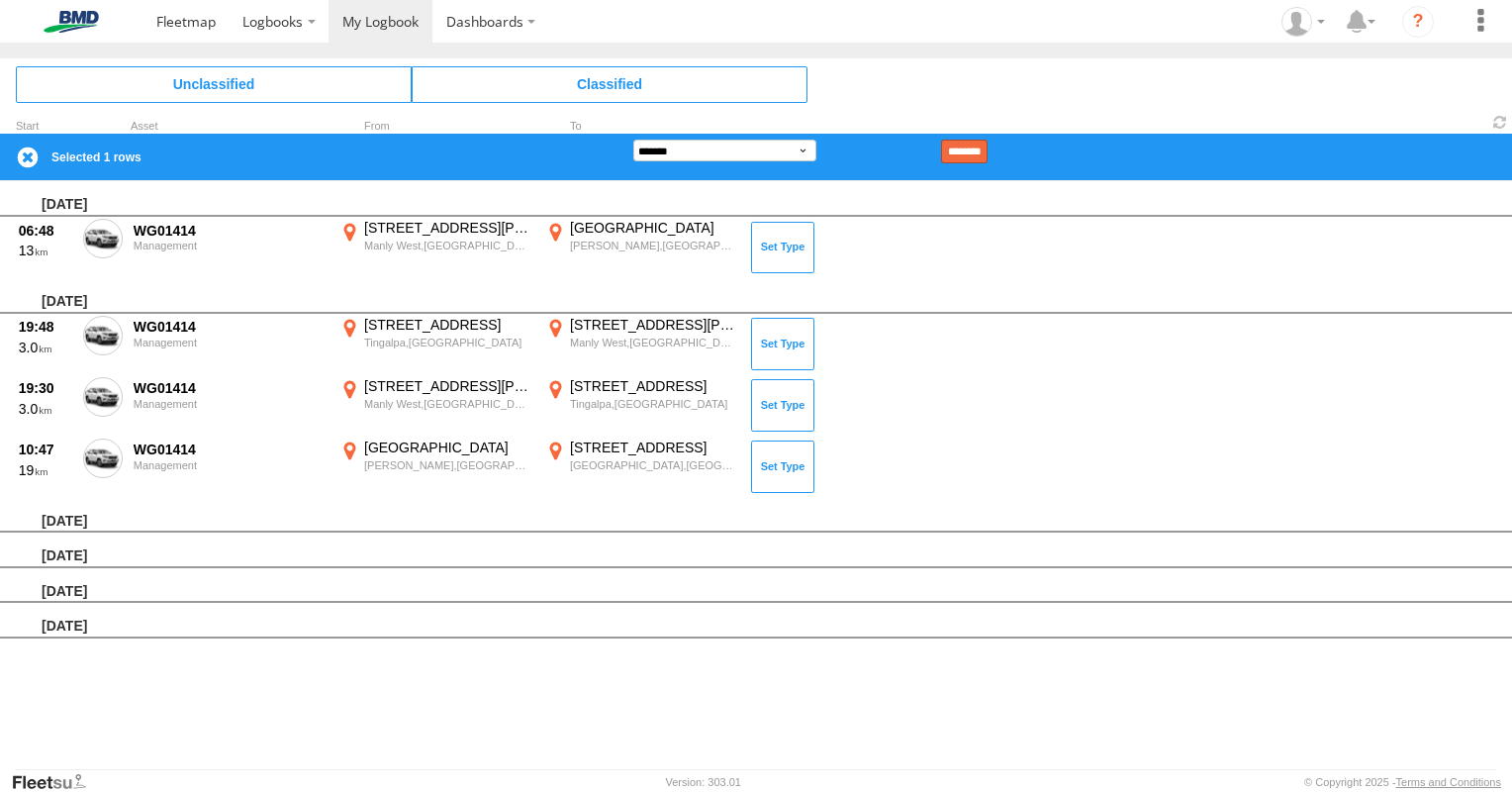click on "********" at bounding box center [964, 151] 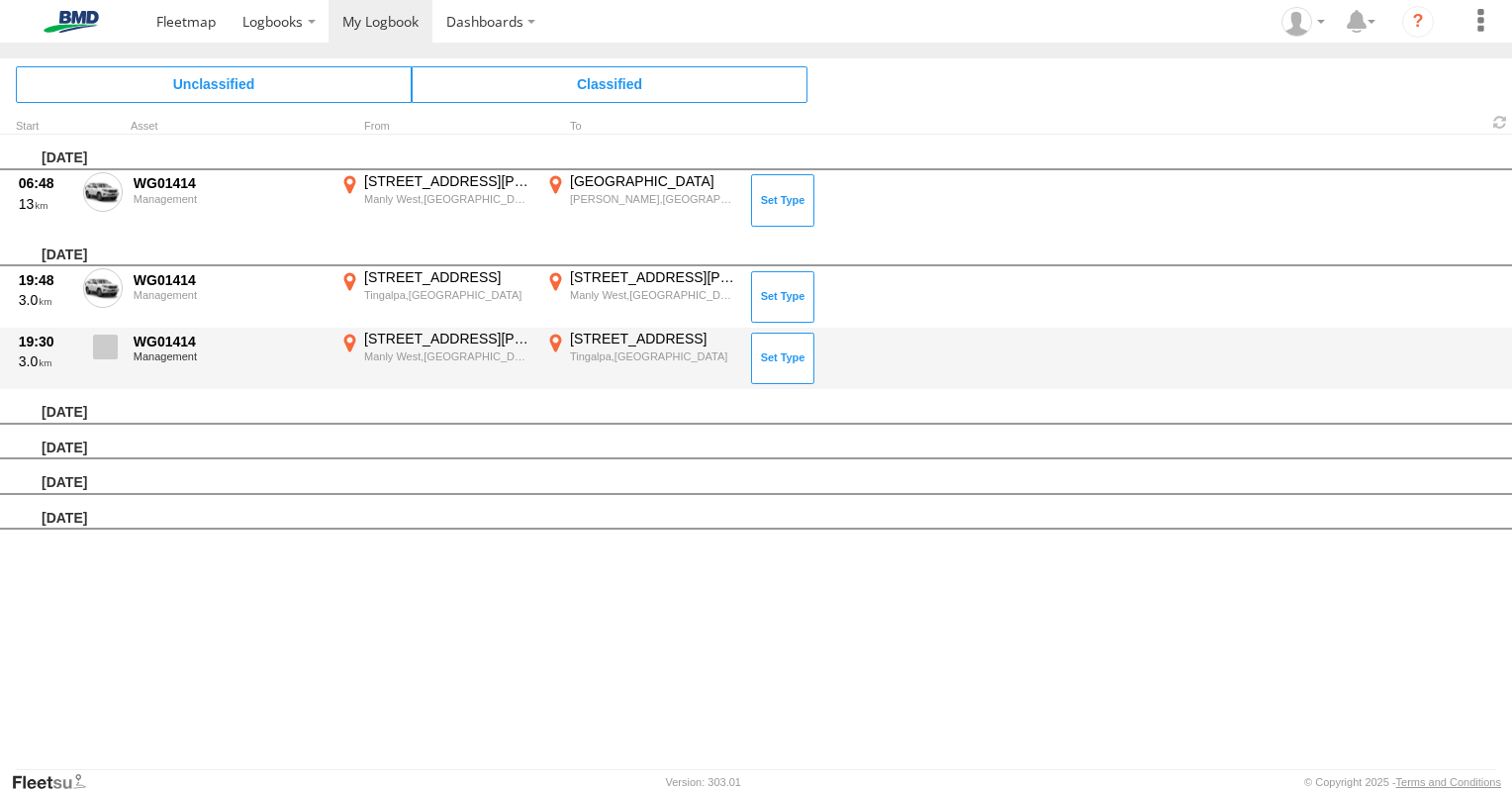 click at bounding box center [105, 346] 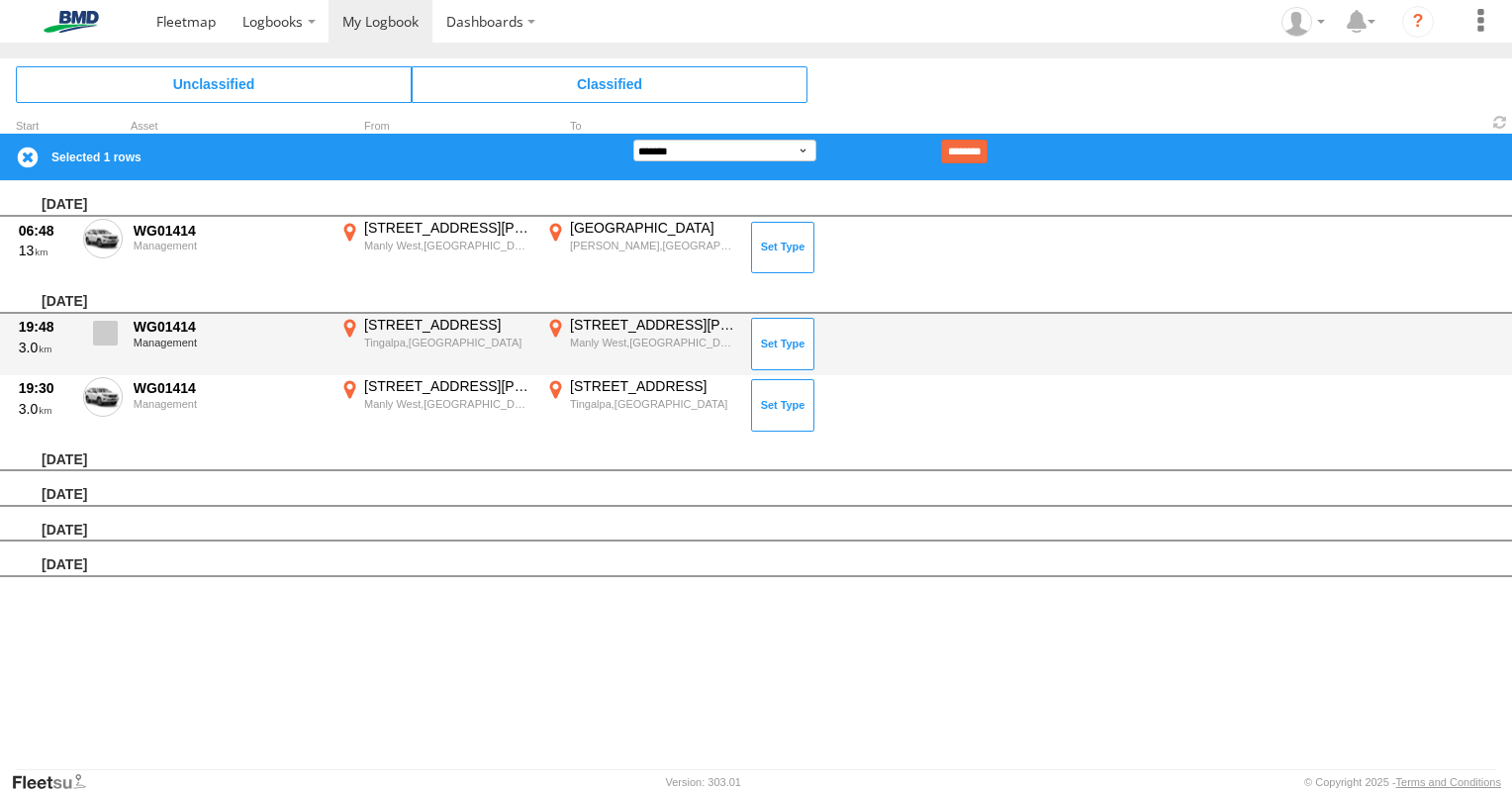 click at bounding box center (105, 333) 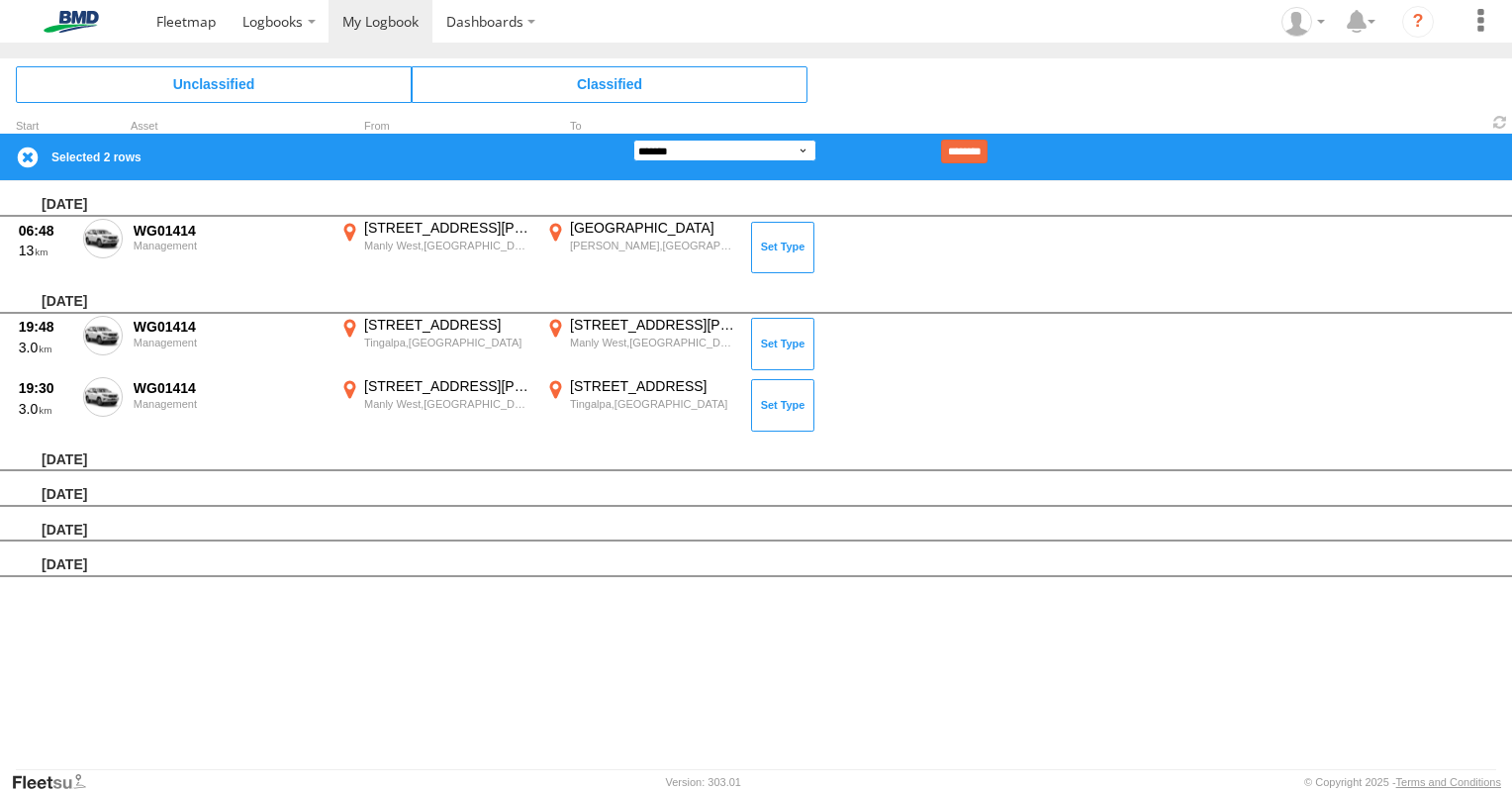 click on "**********" at bounding box center [724, 150] 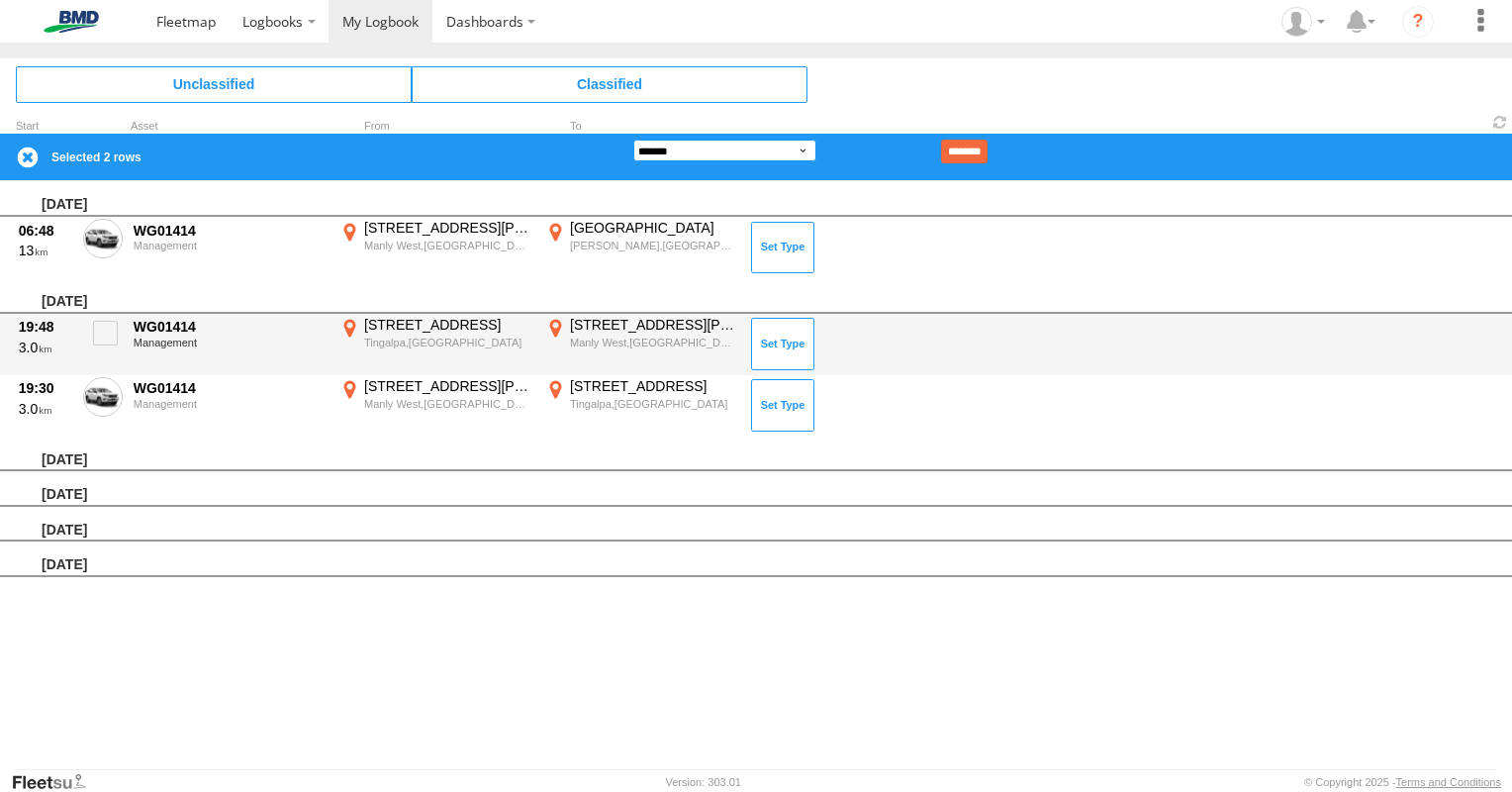 select on "**" 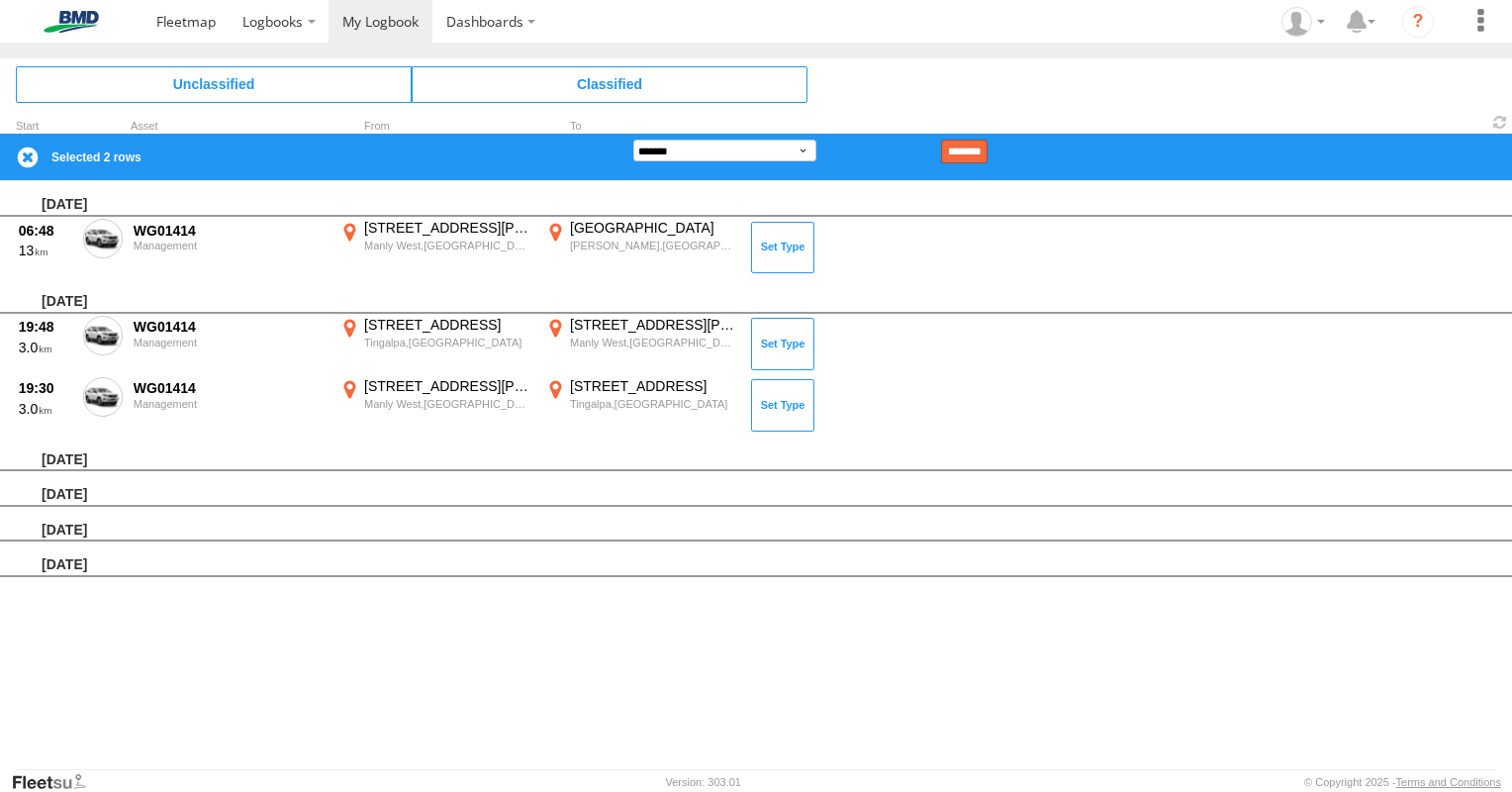 click on "********" at bounding box center [964, 151] 